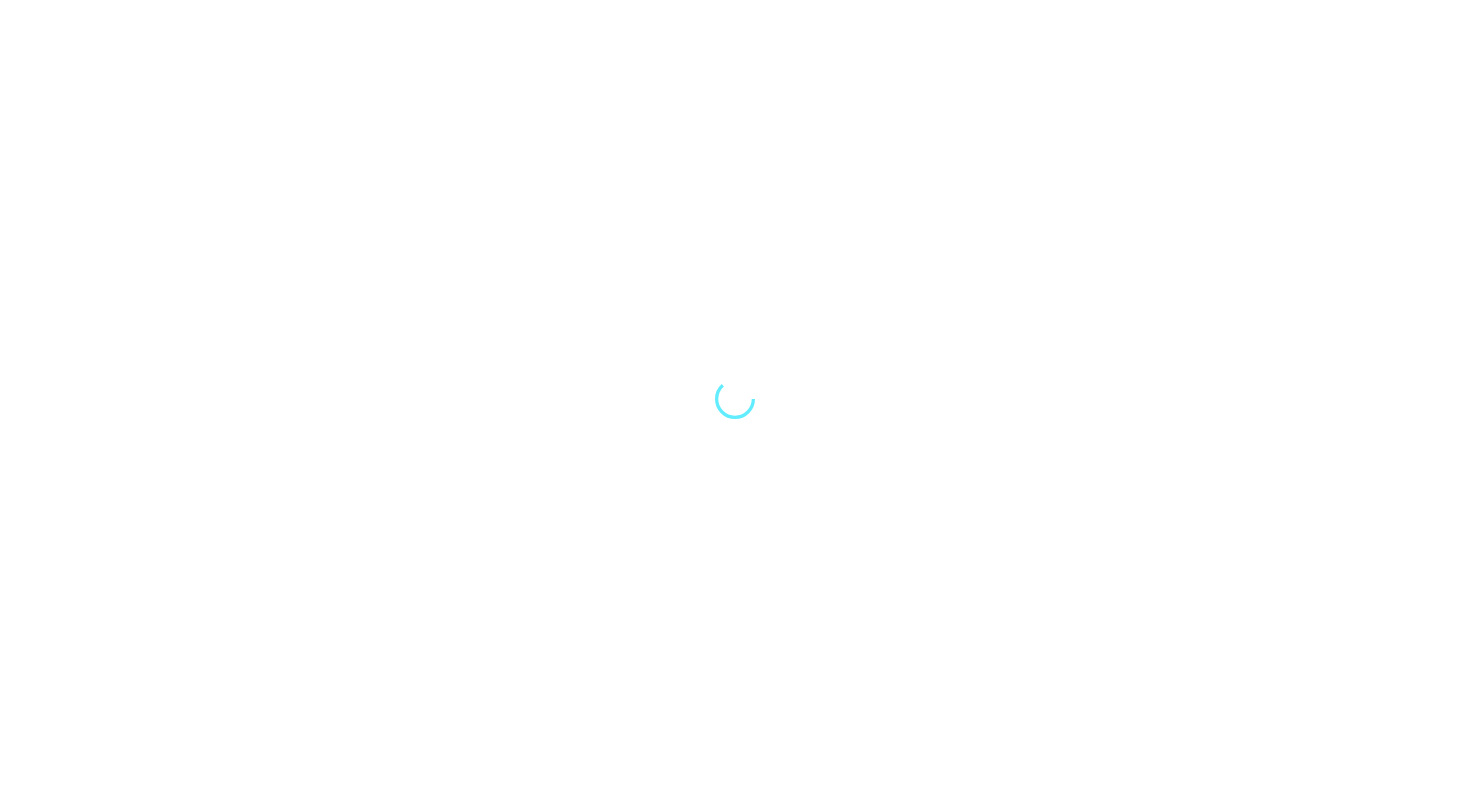scroll, scrollTop: 0, scrollLeft: 0, axis: both 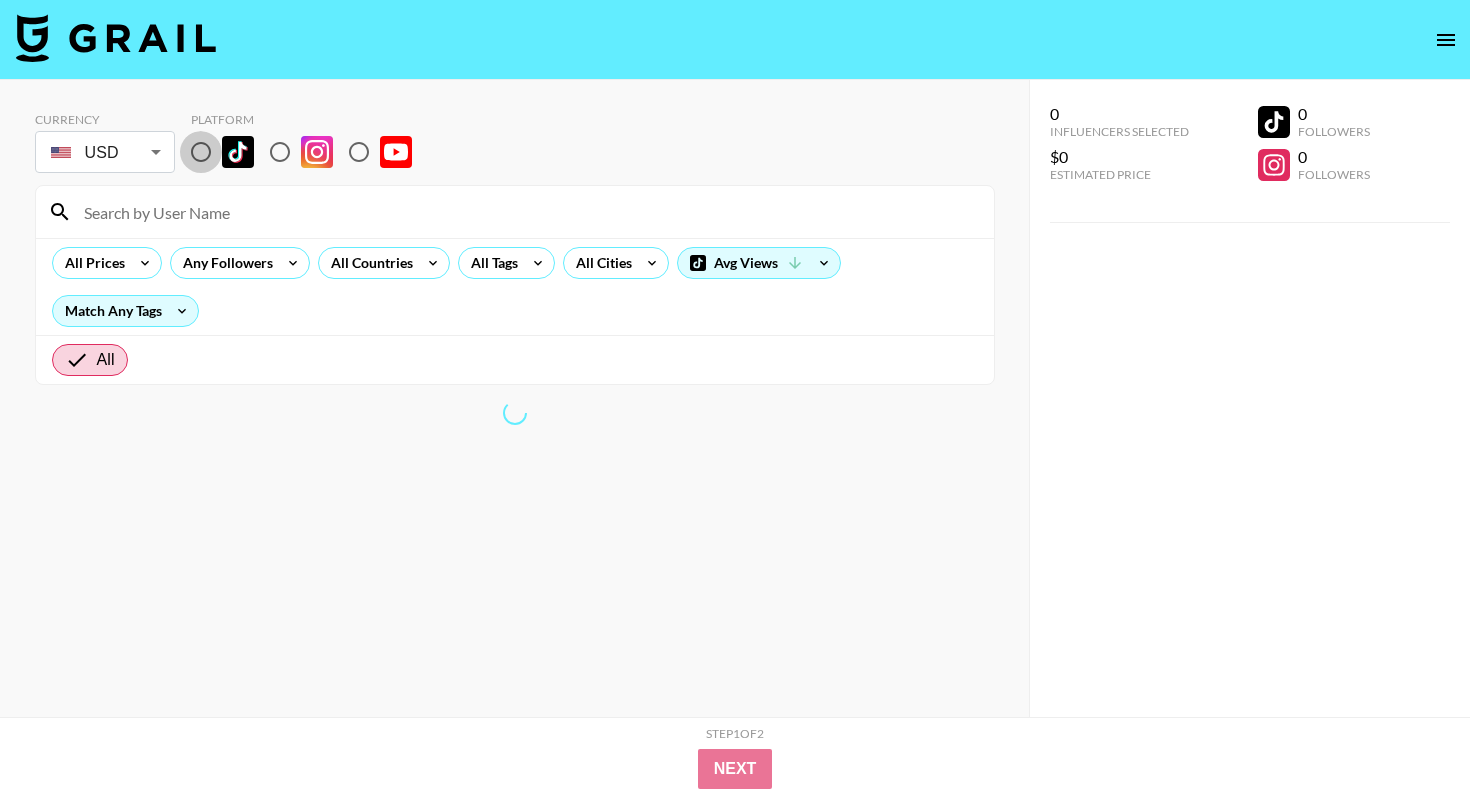 click at bounding box center (201, 152) 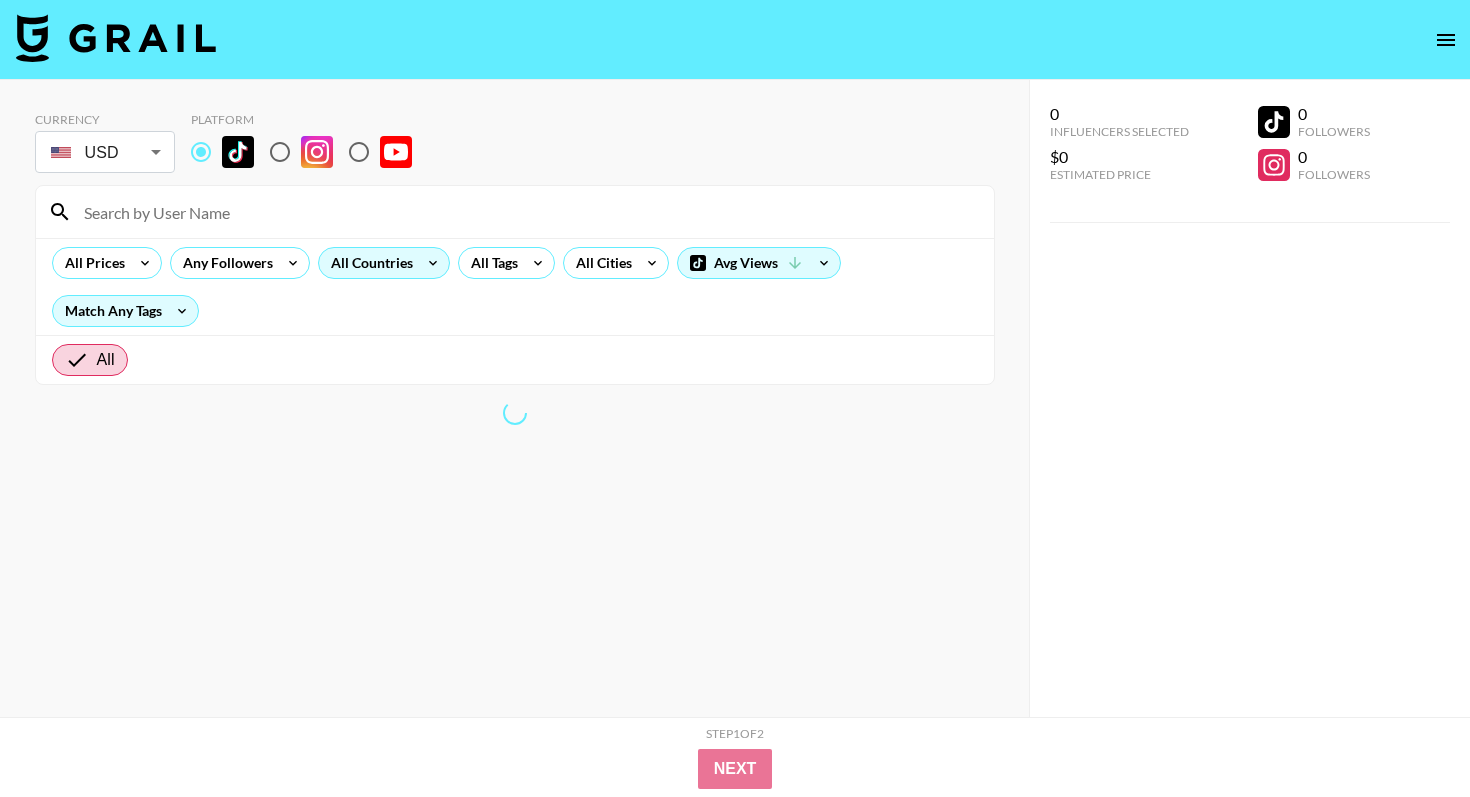 click 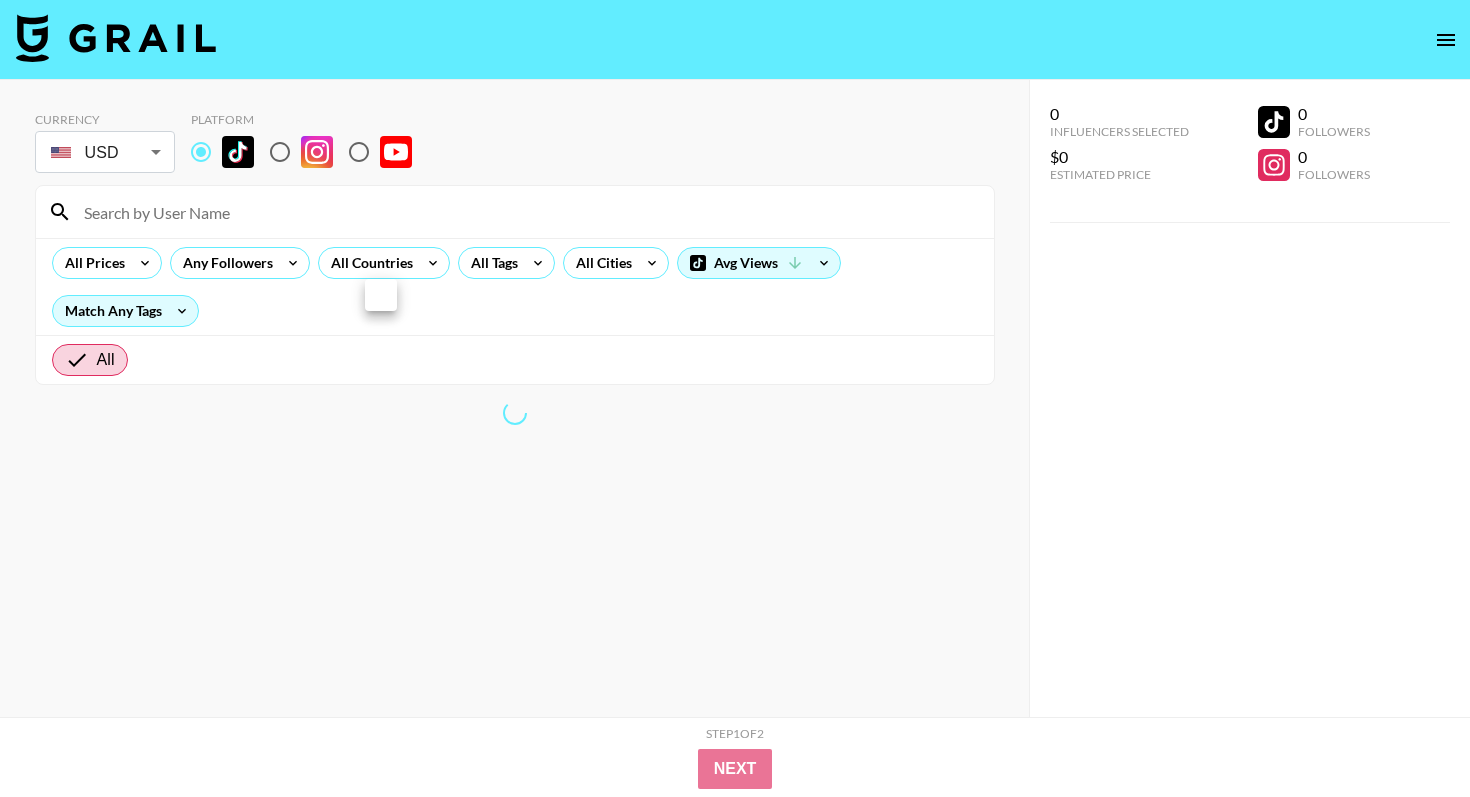 click at bounding box center (735, 398) 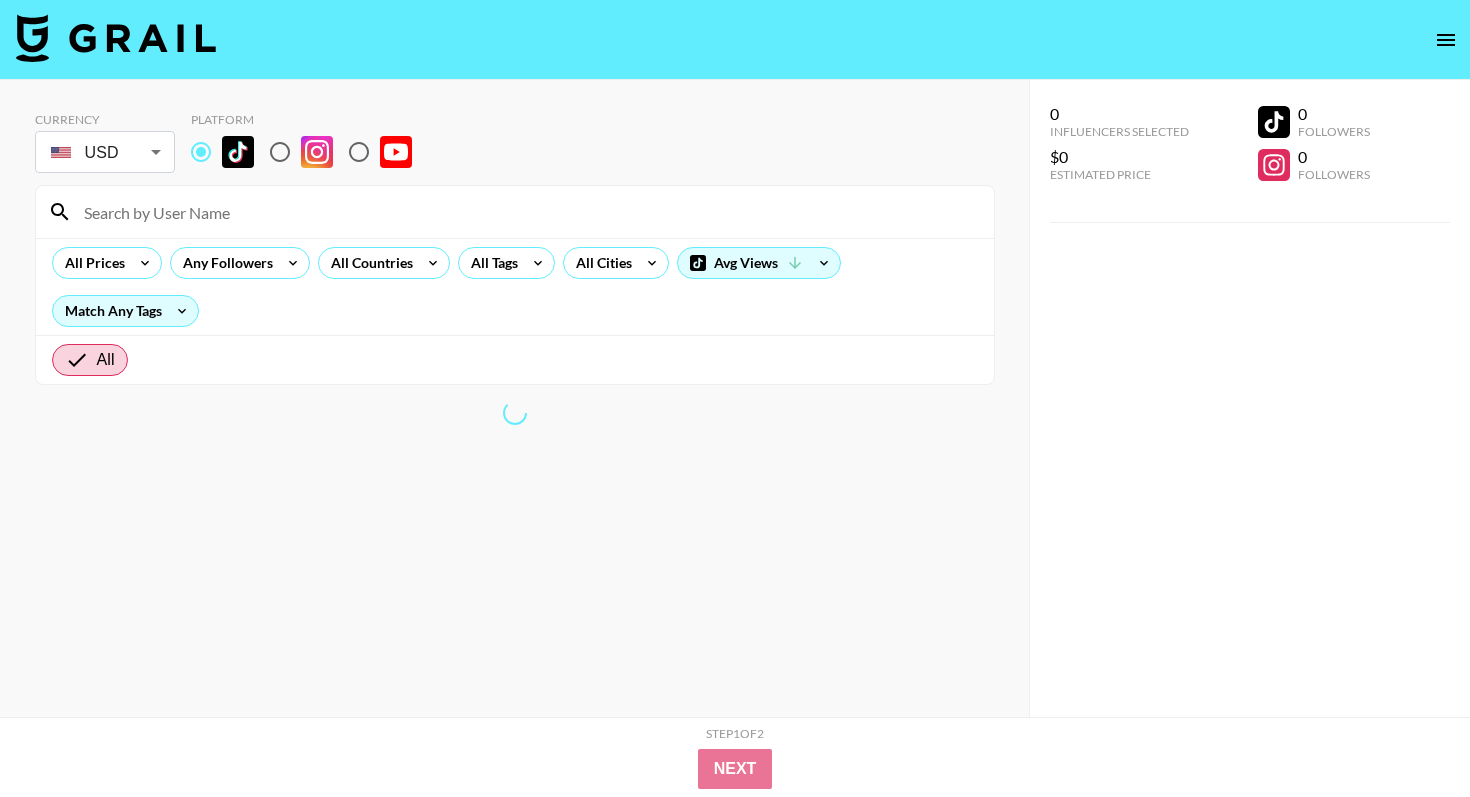 click at bounding box center (527, 212) 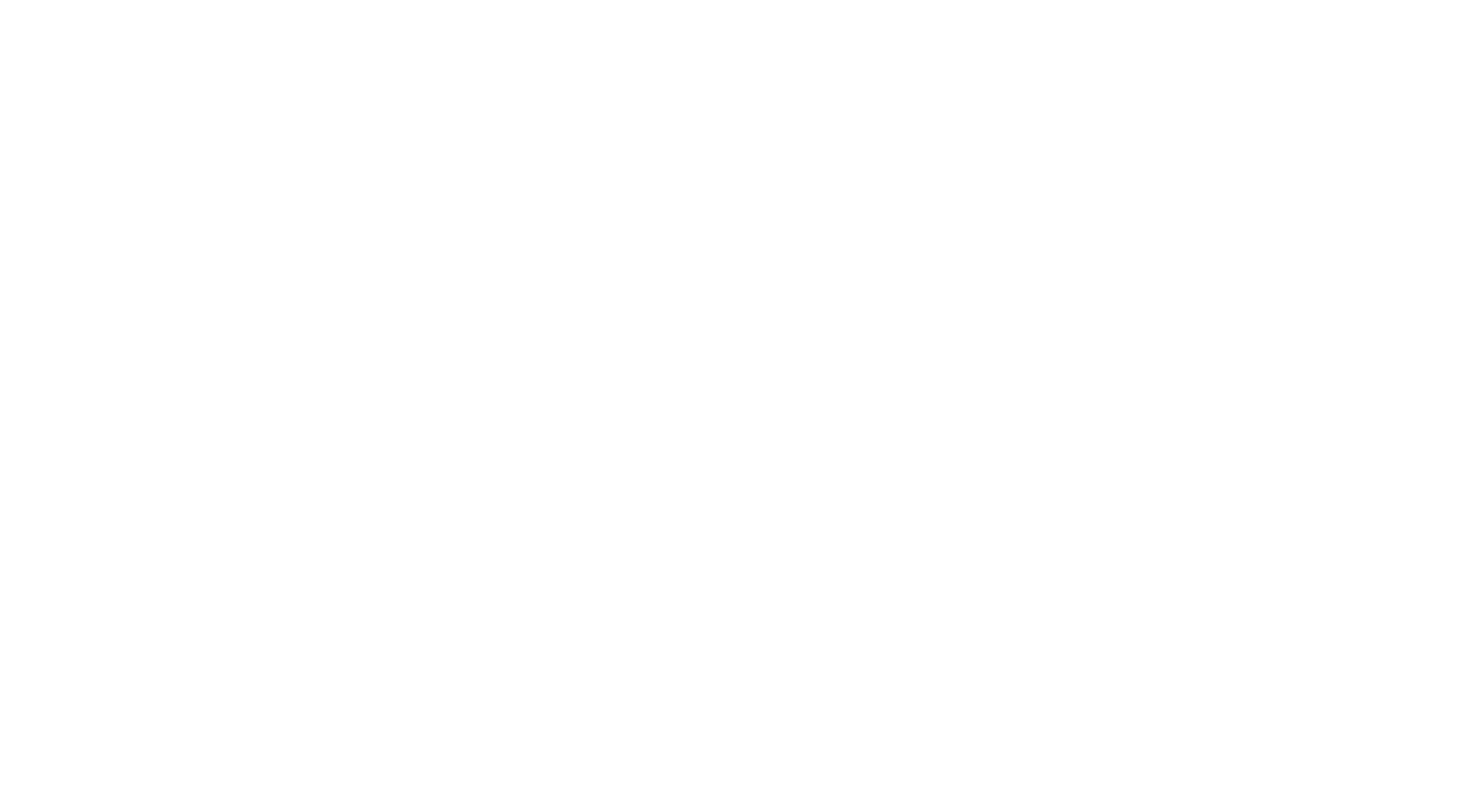 scroll, scrollTop: 0, scrollLeft: 0, axis: both 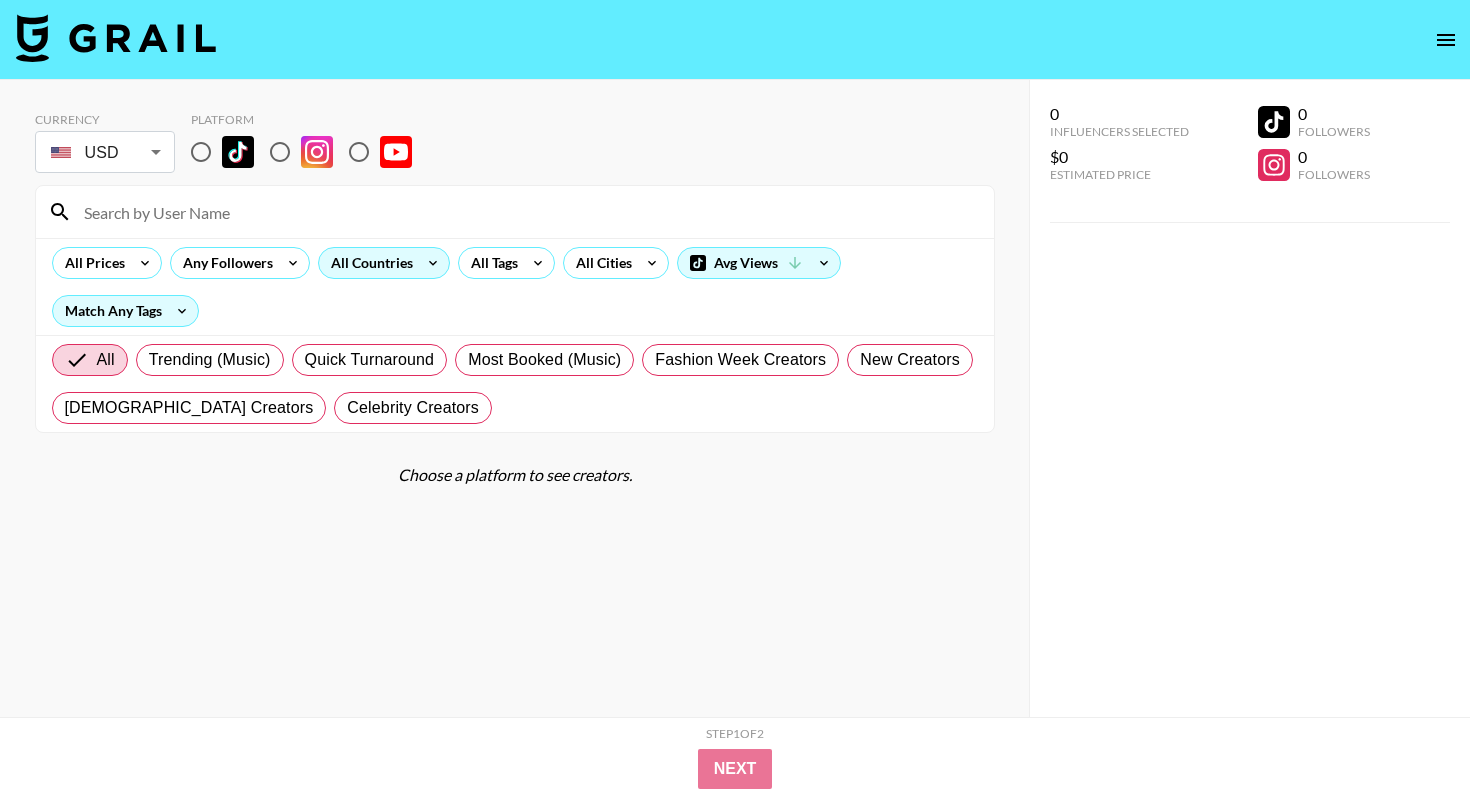 click on "All Countries" at bounding box center (368, 263) 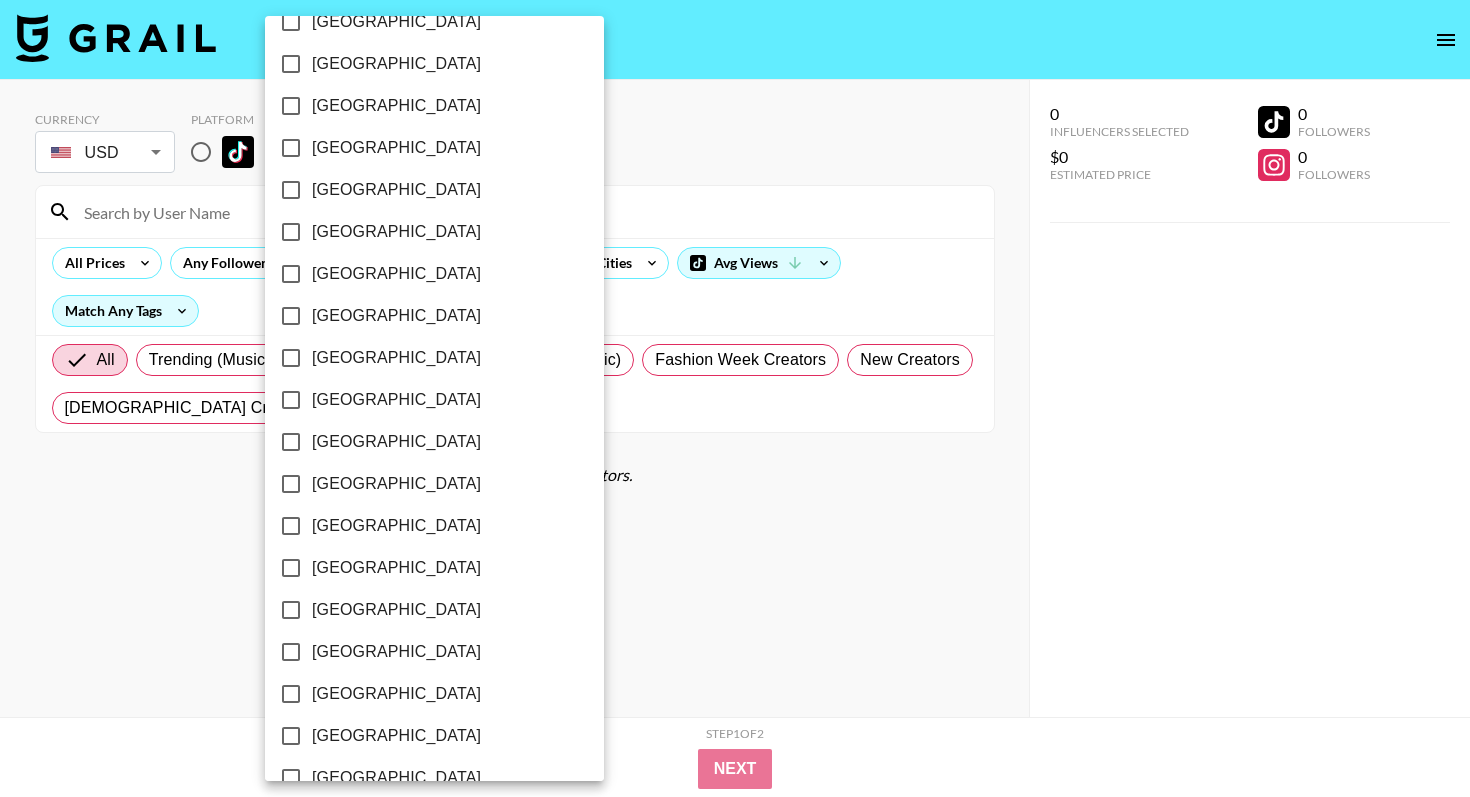 scroll, scrollTop: 1535, scrollLeft: 0, axis: vertical 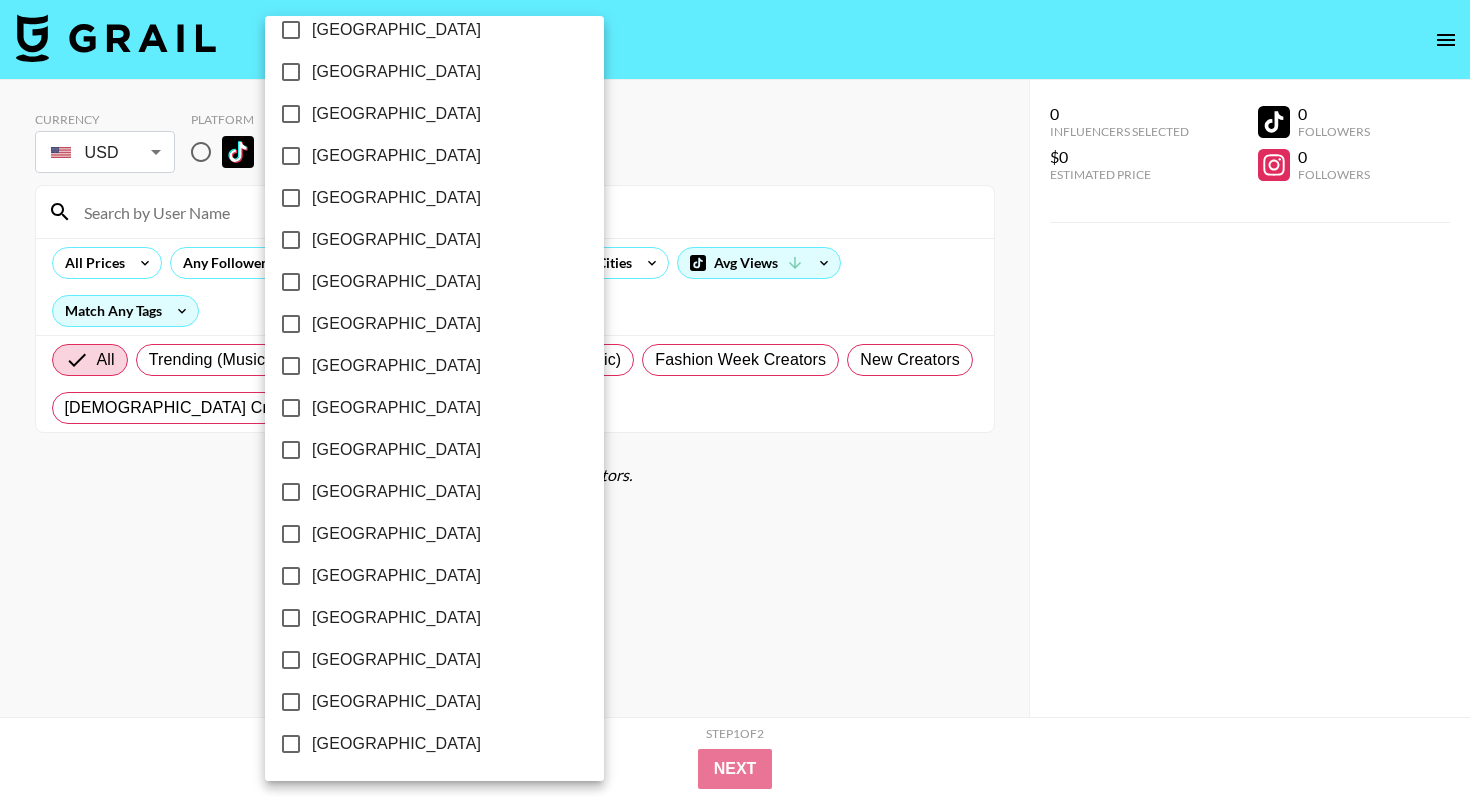 click on "[GEOGRAPHIC_DATA]" at bounding box center (396, 702) 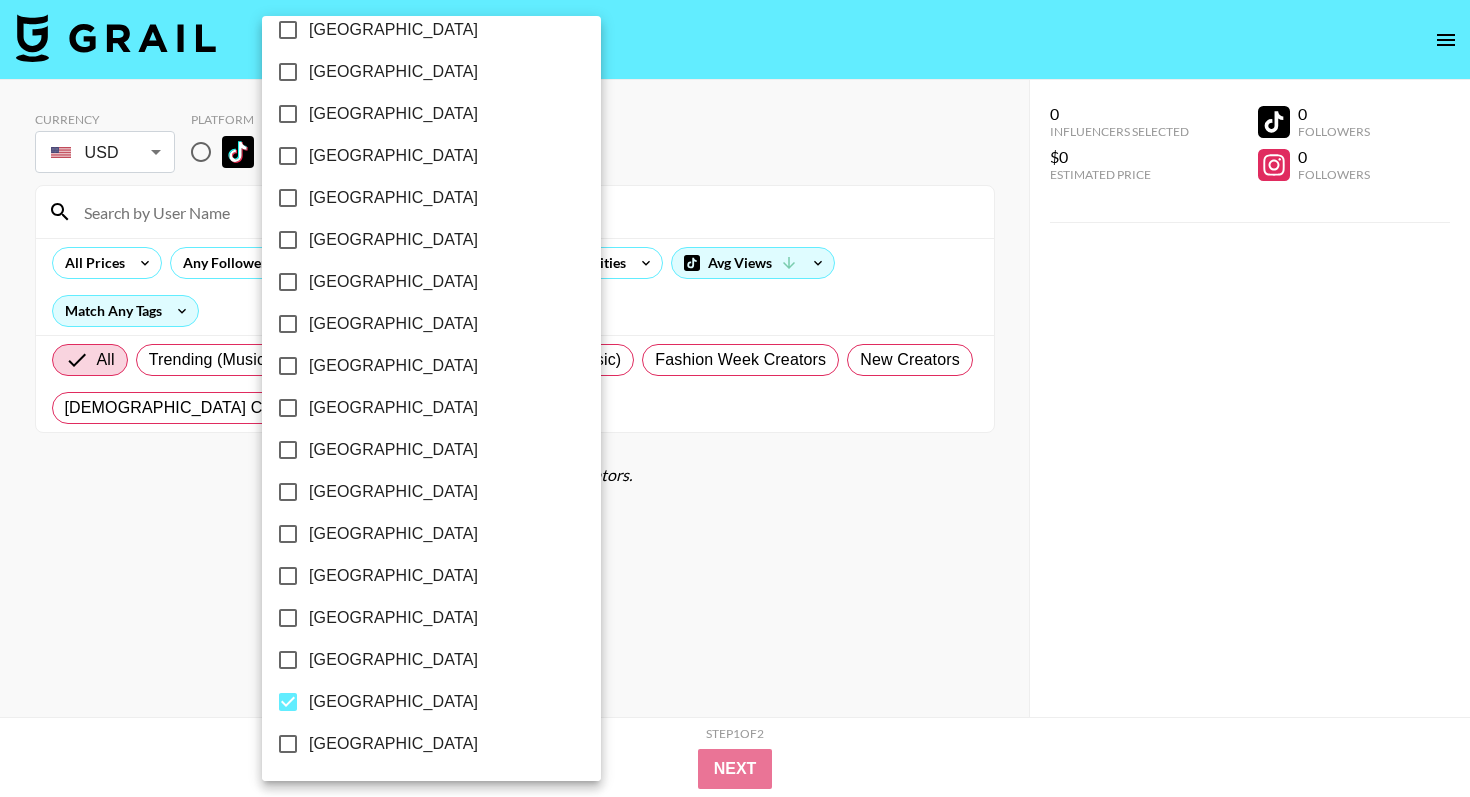 click at bounding box center (735, 398) 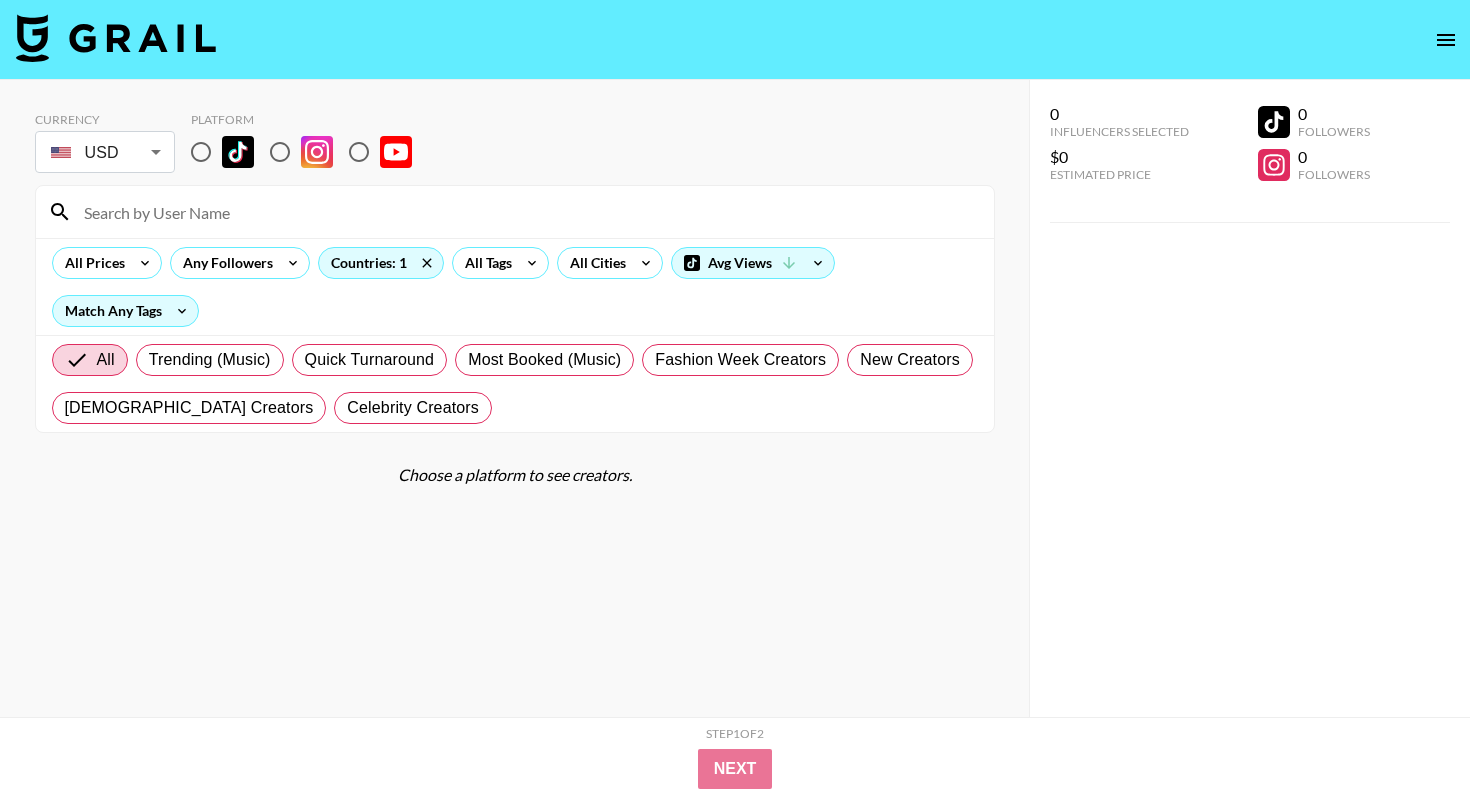click at bounding box center [201, 152] 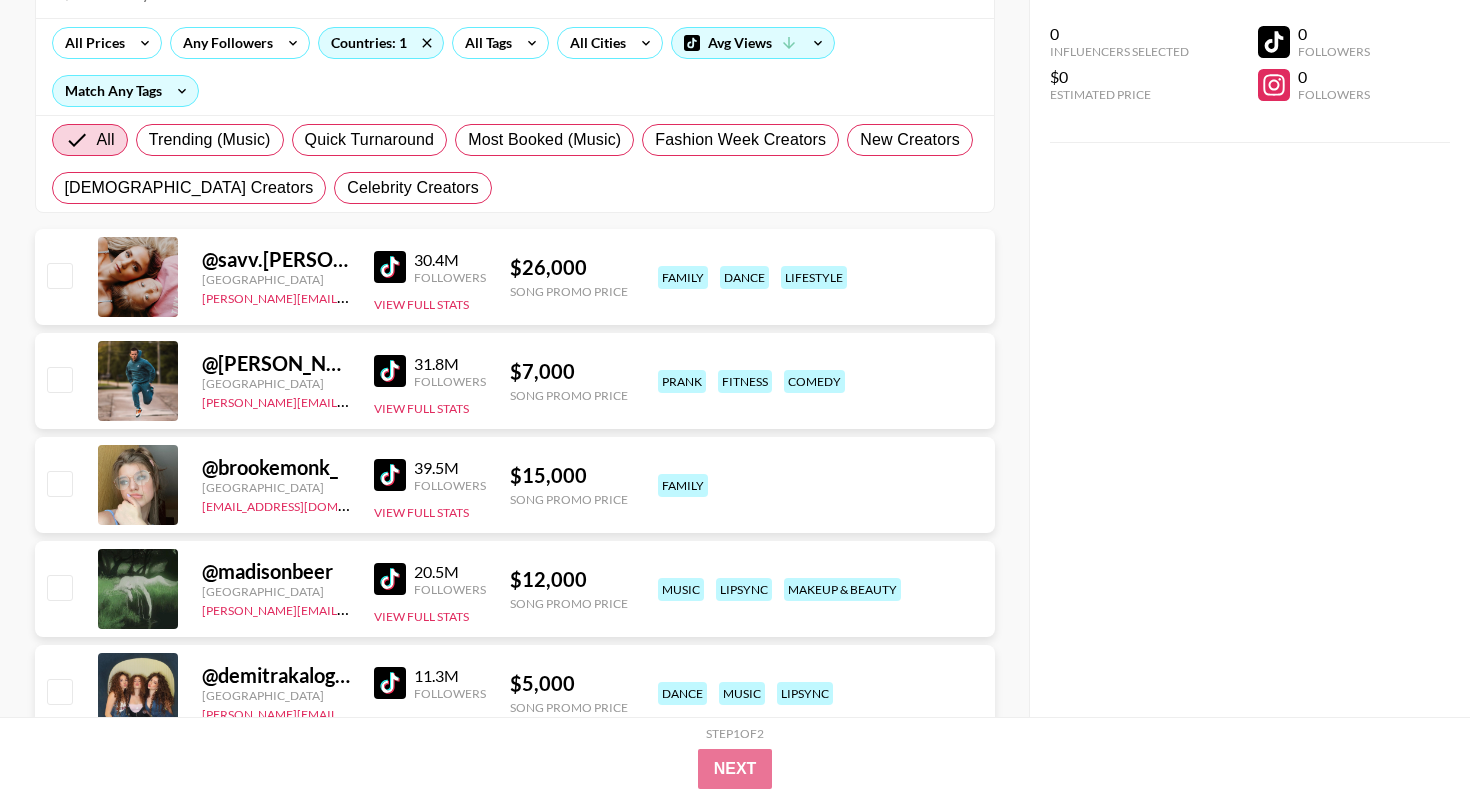 scroll, scrollTop: 225, scrollLeft: 0, axis: vertical 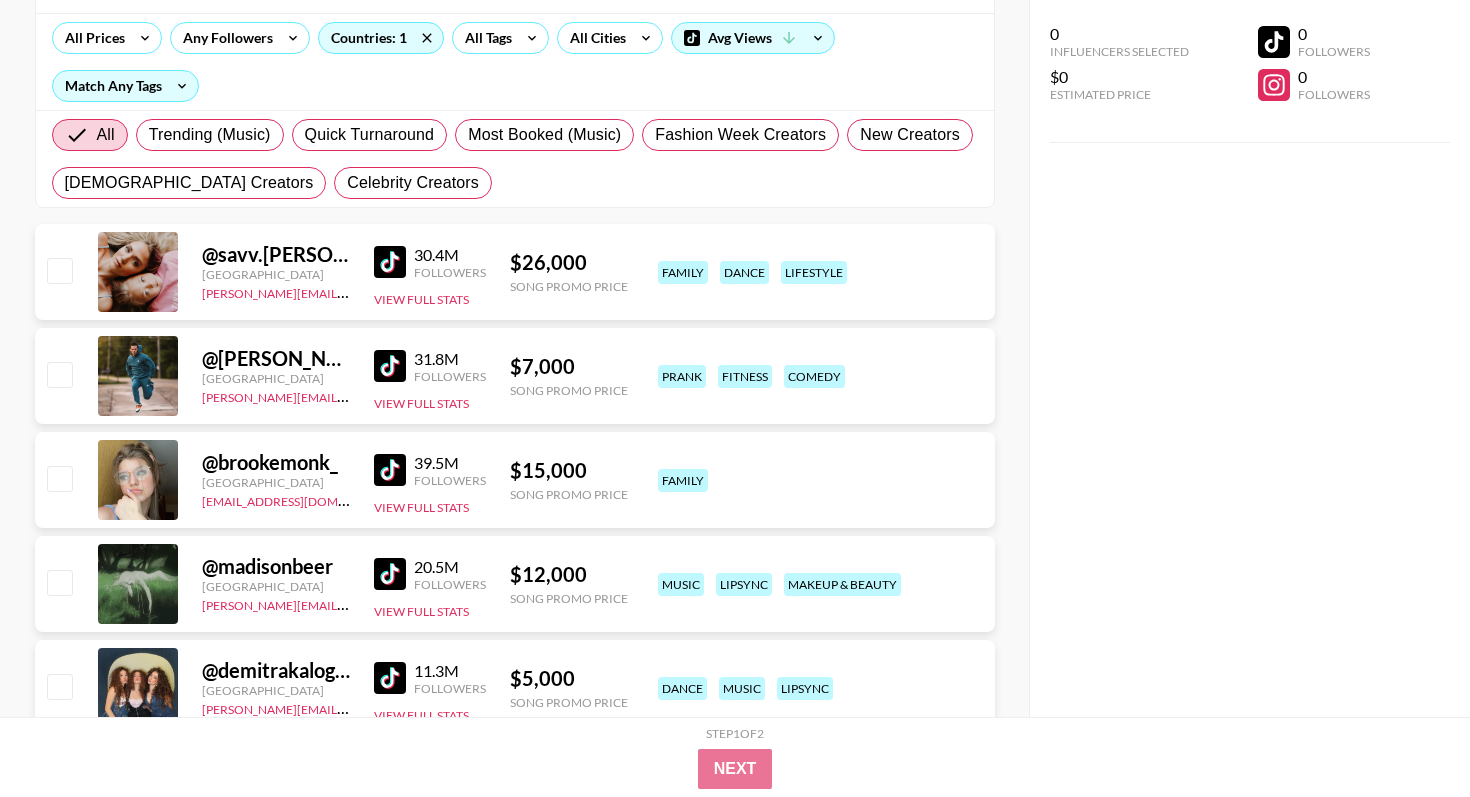 click at bounding box center [390, 366] 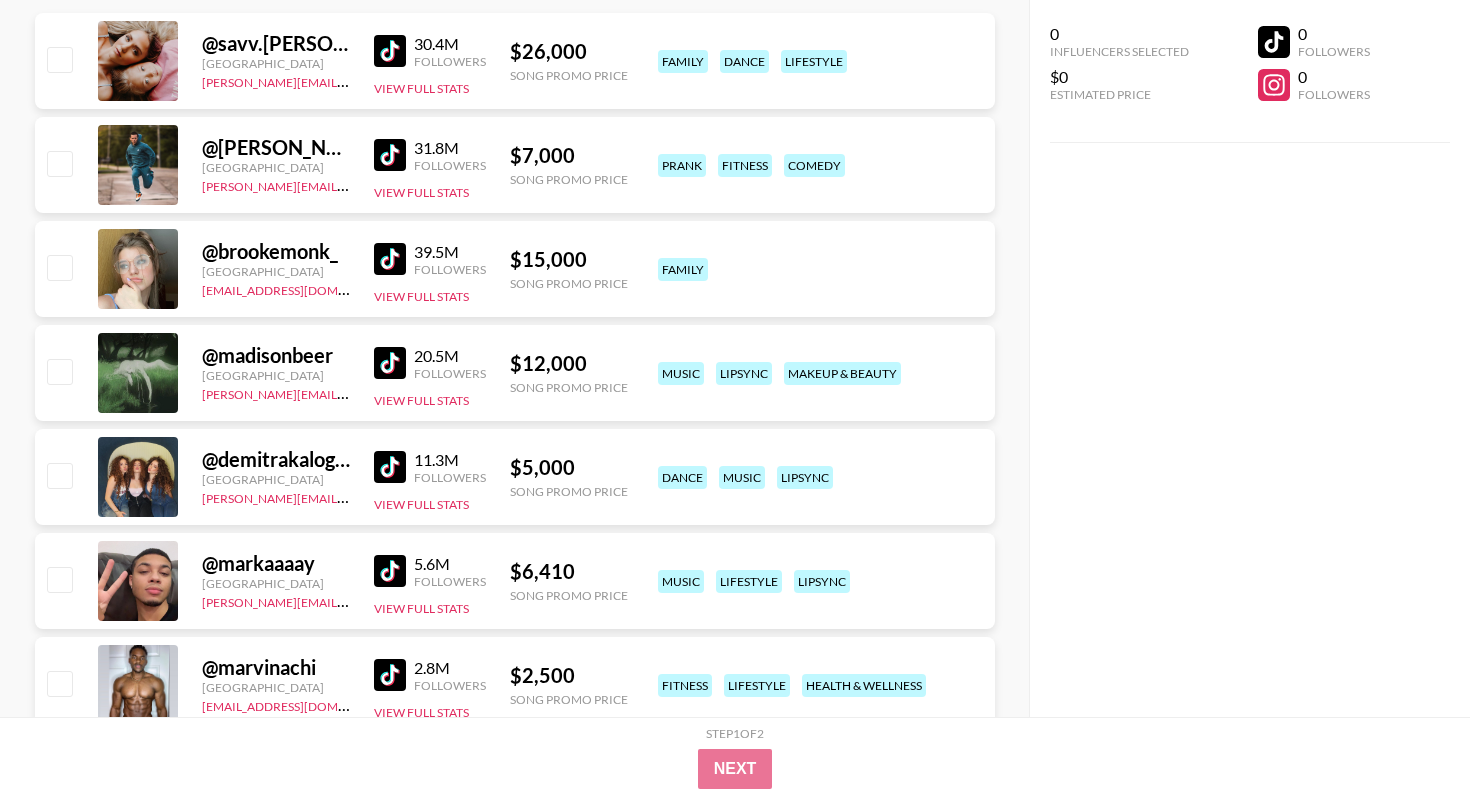 scroll, scrollTop: 452, scrollLeft: 0, axis: vertical 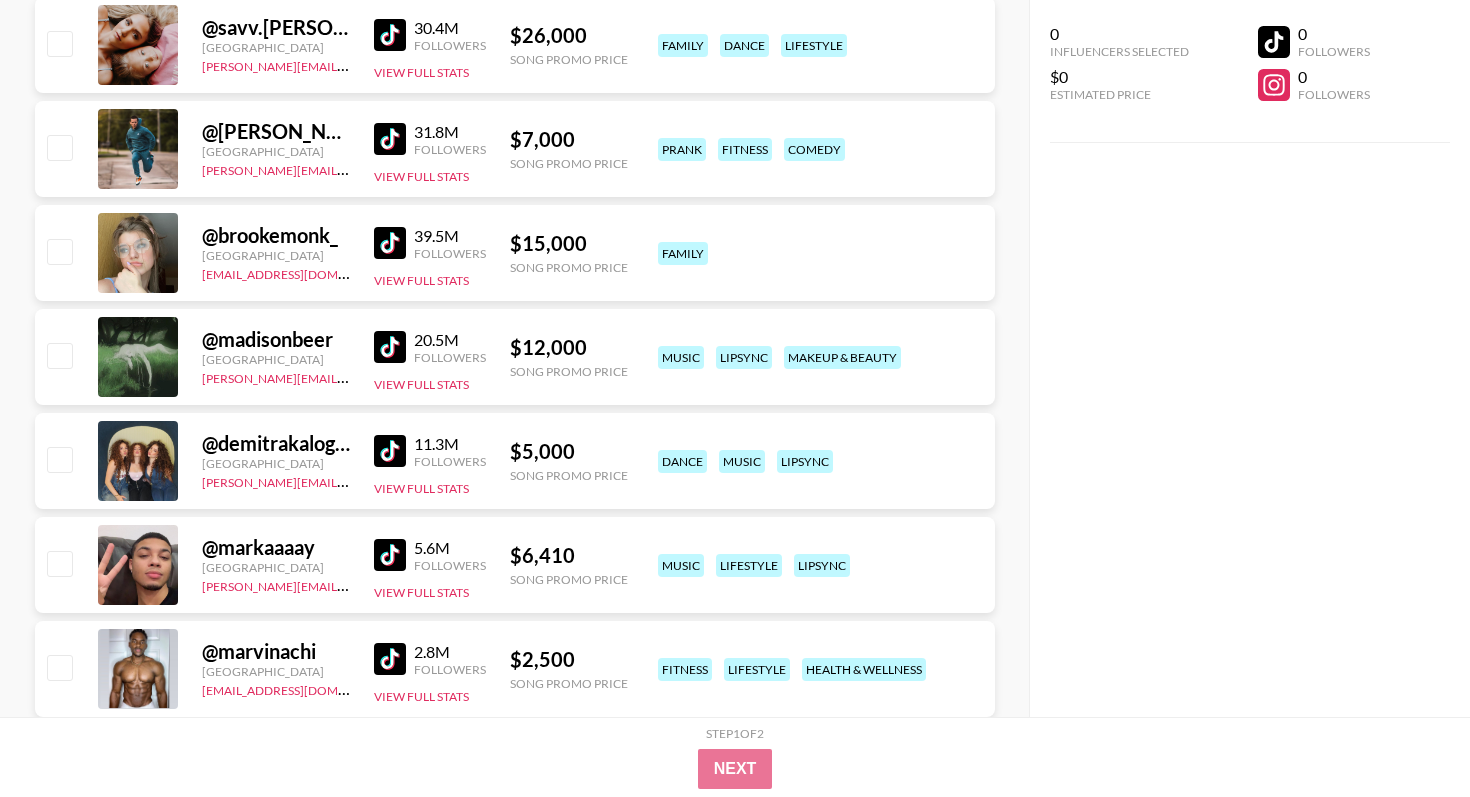 click at bounding box center [390, 347] 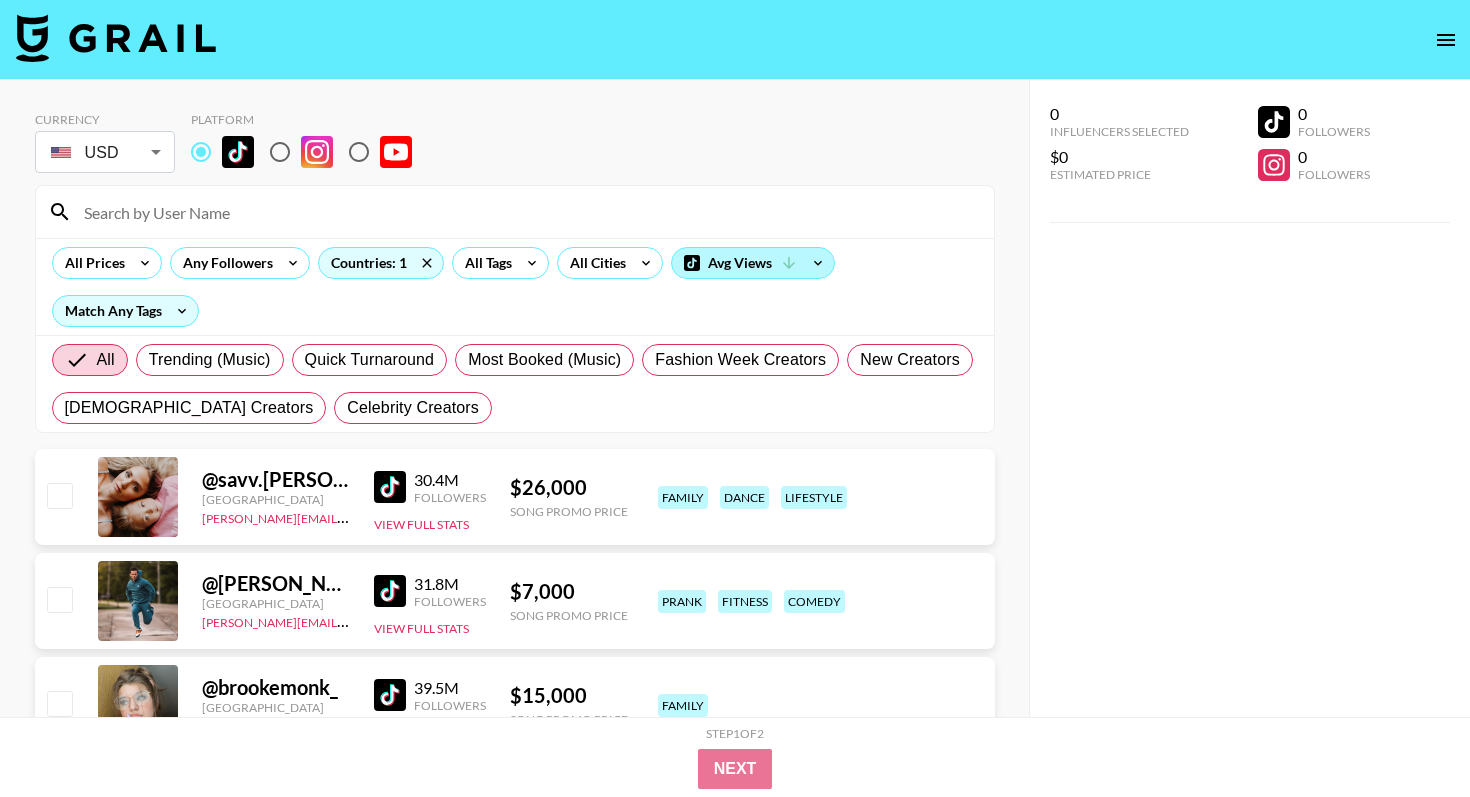 click on "Avg Views" at bounding box center (753, 263) 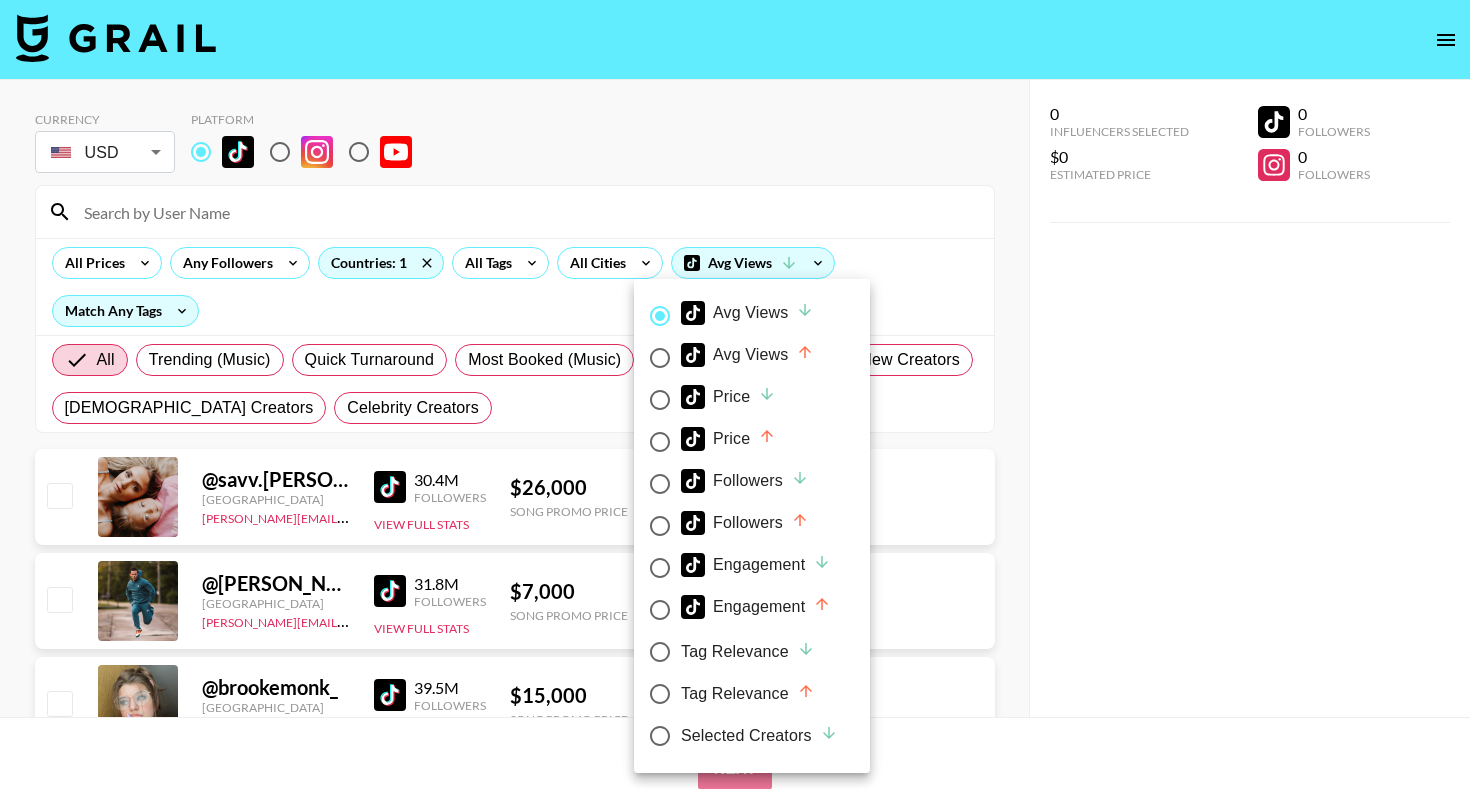 click on "Price" at bounding box center [728, 397] 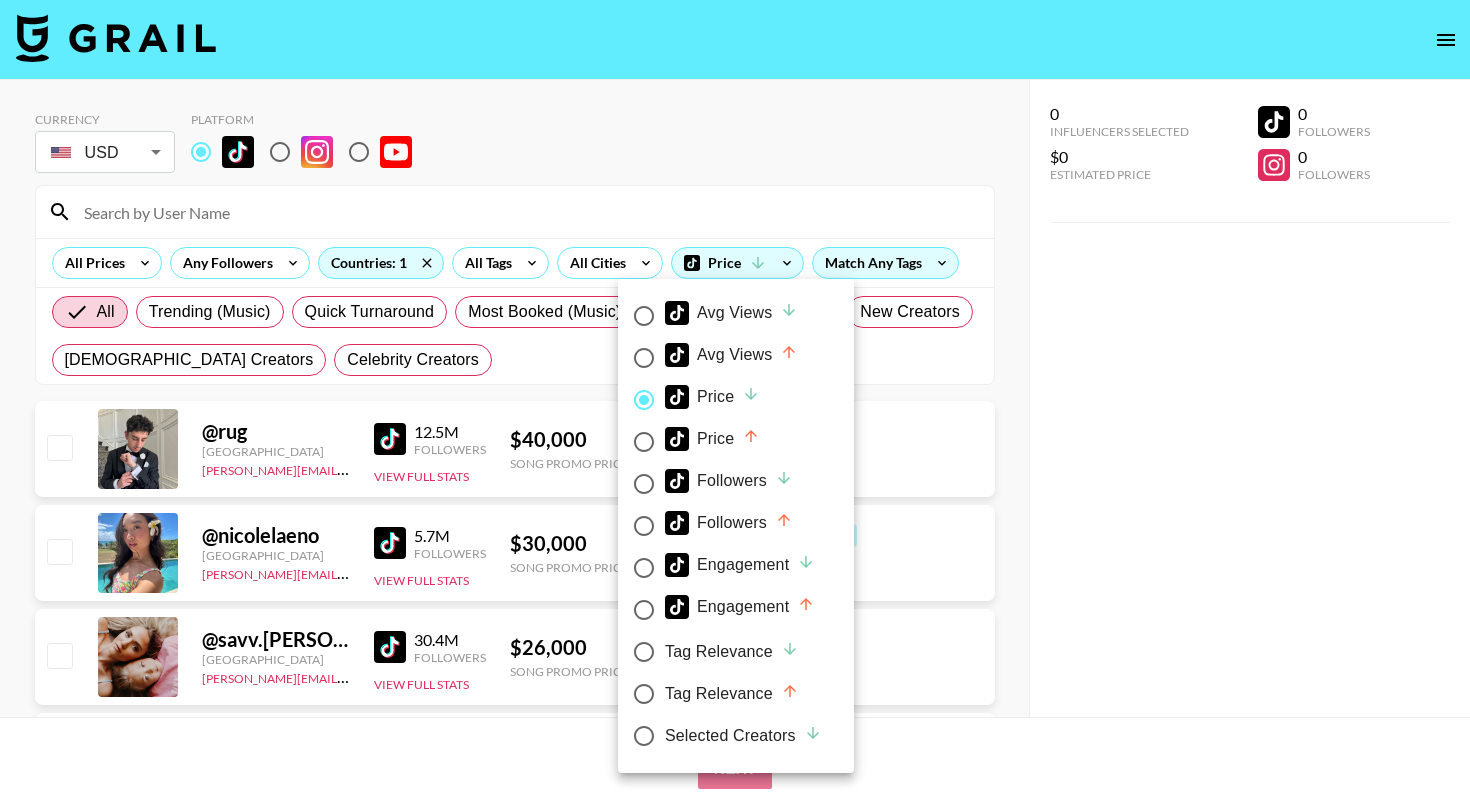 click at bounding box center (735, 398) 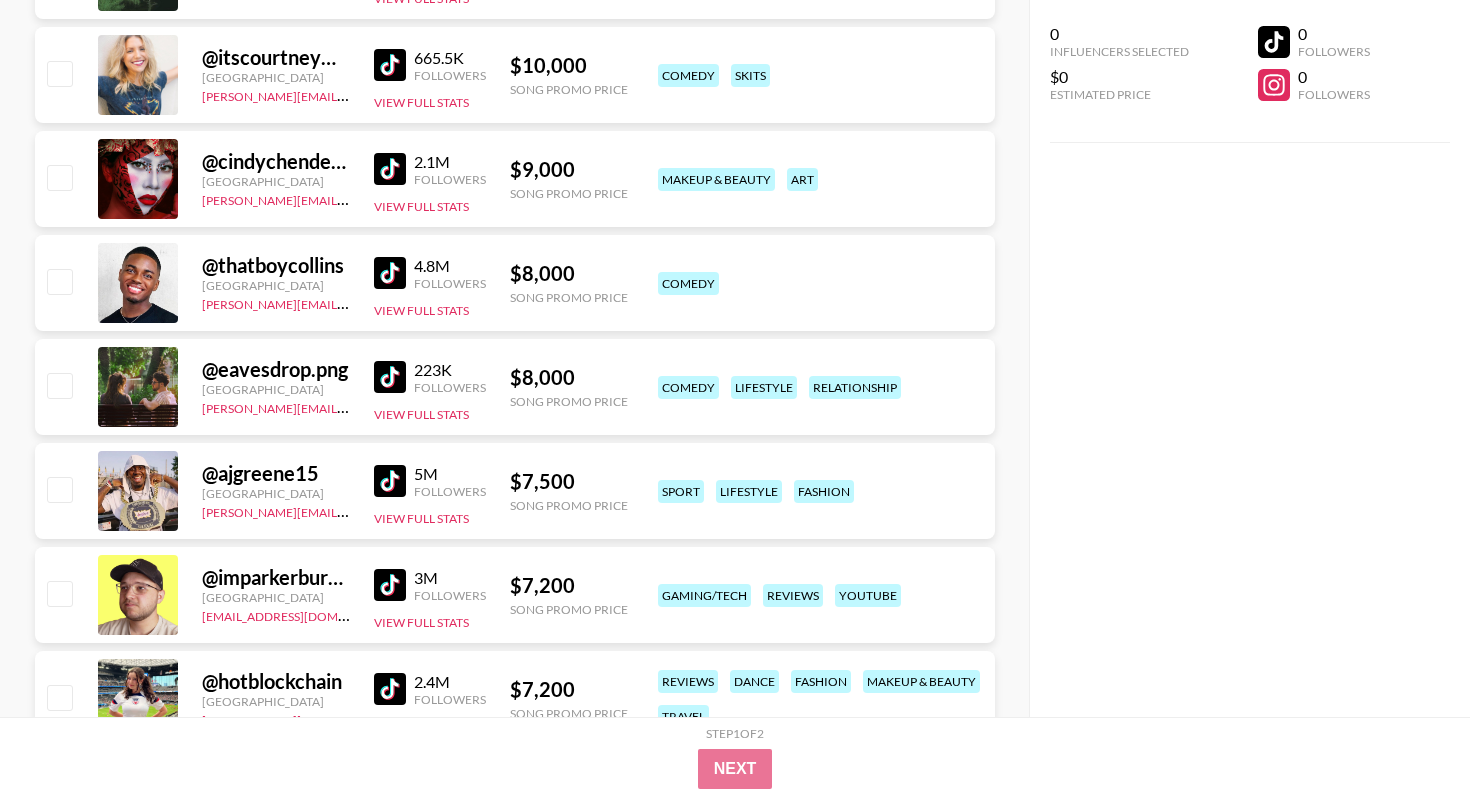 scroll, scrollTop: 1639, scrollLeft: 0, axis: vertical 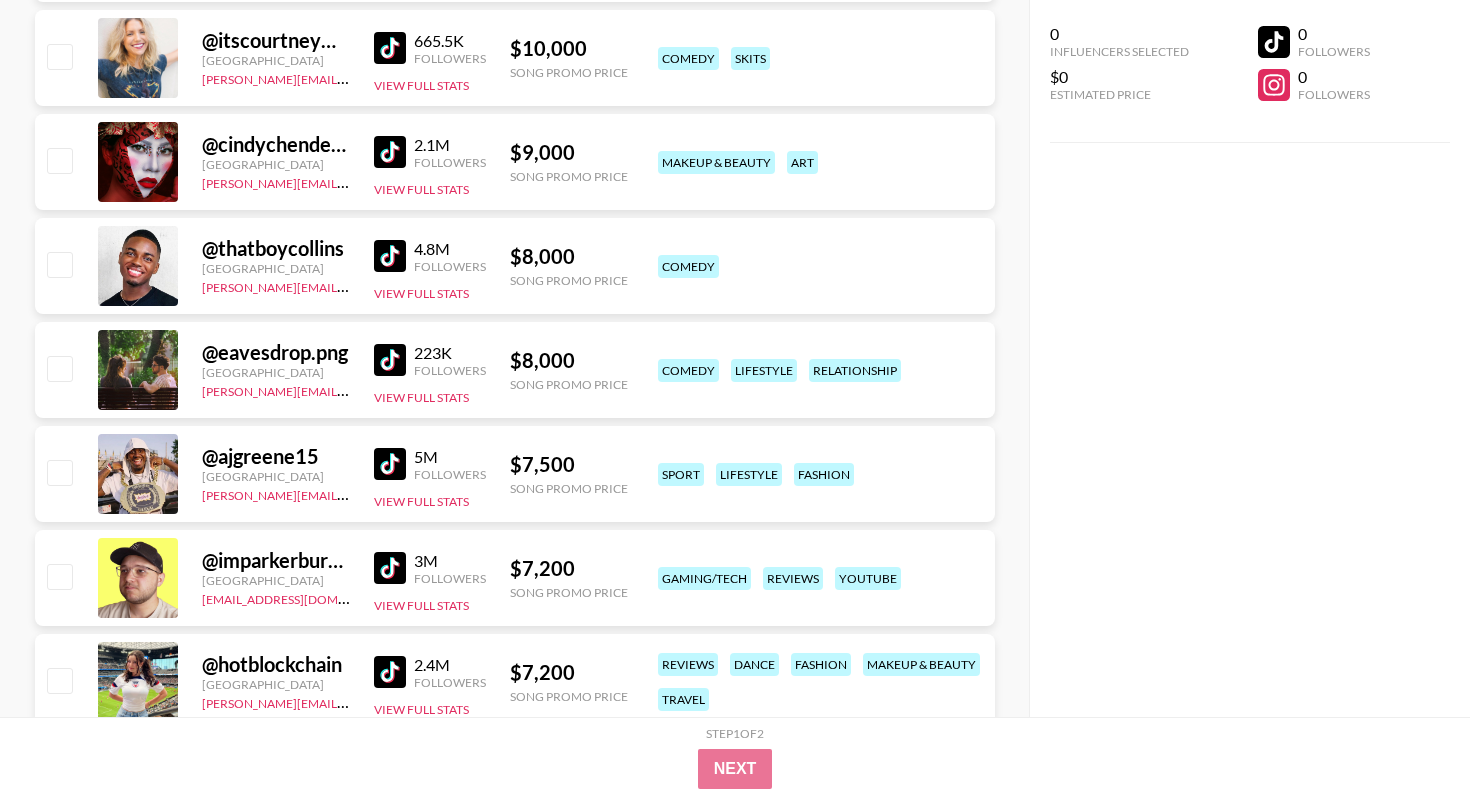 click at bounding box center (390, 152) 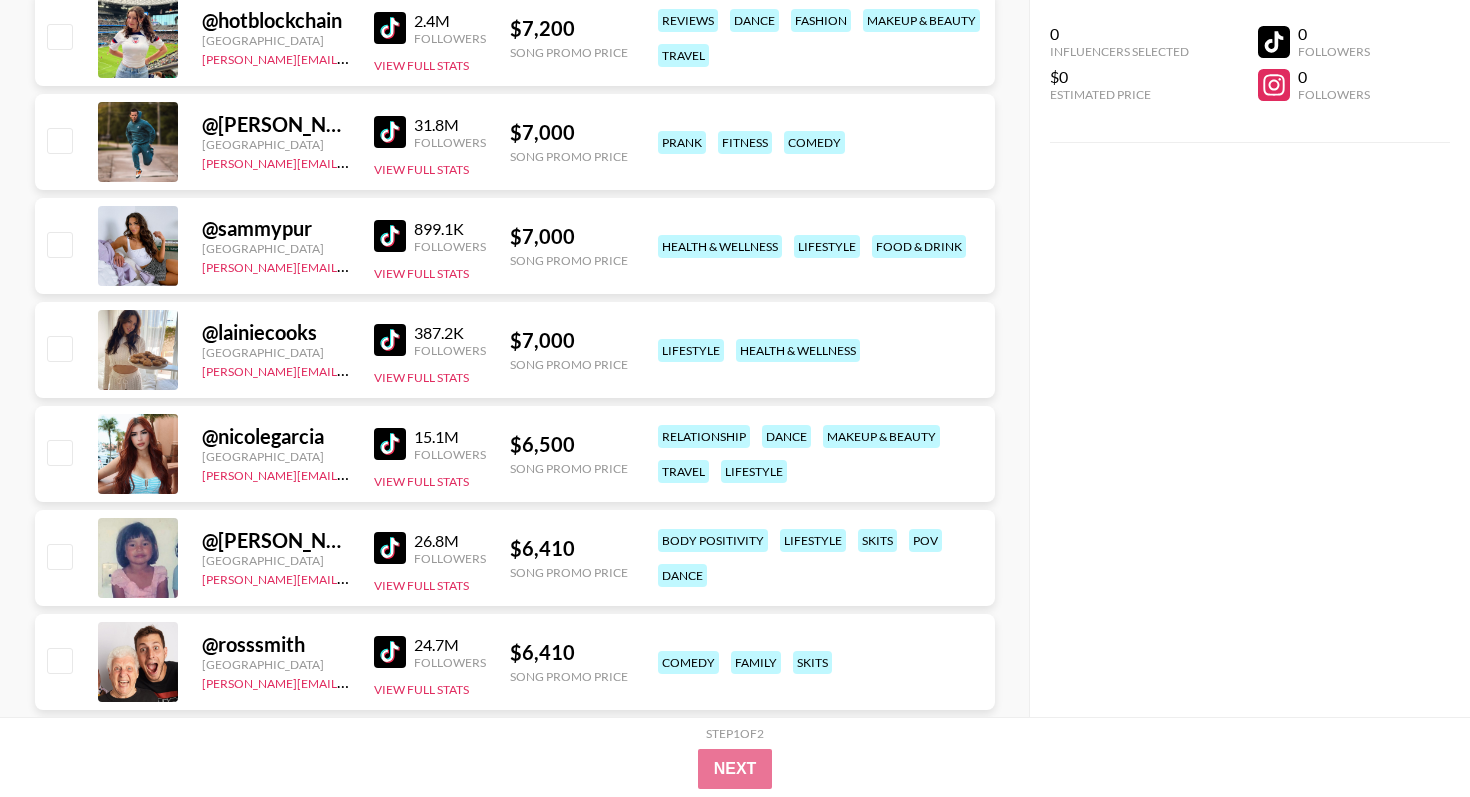scroll, scrollTop: 2289, scrollLeft: 0, axis: vertical 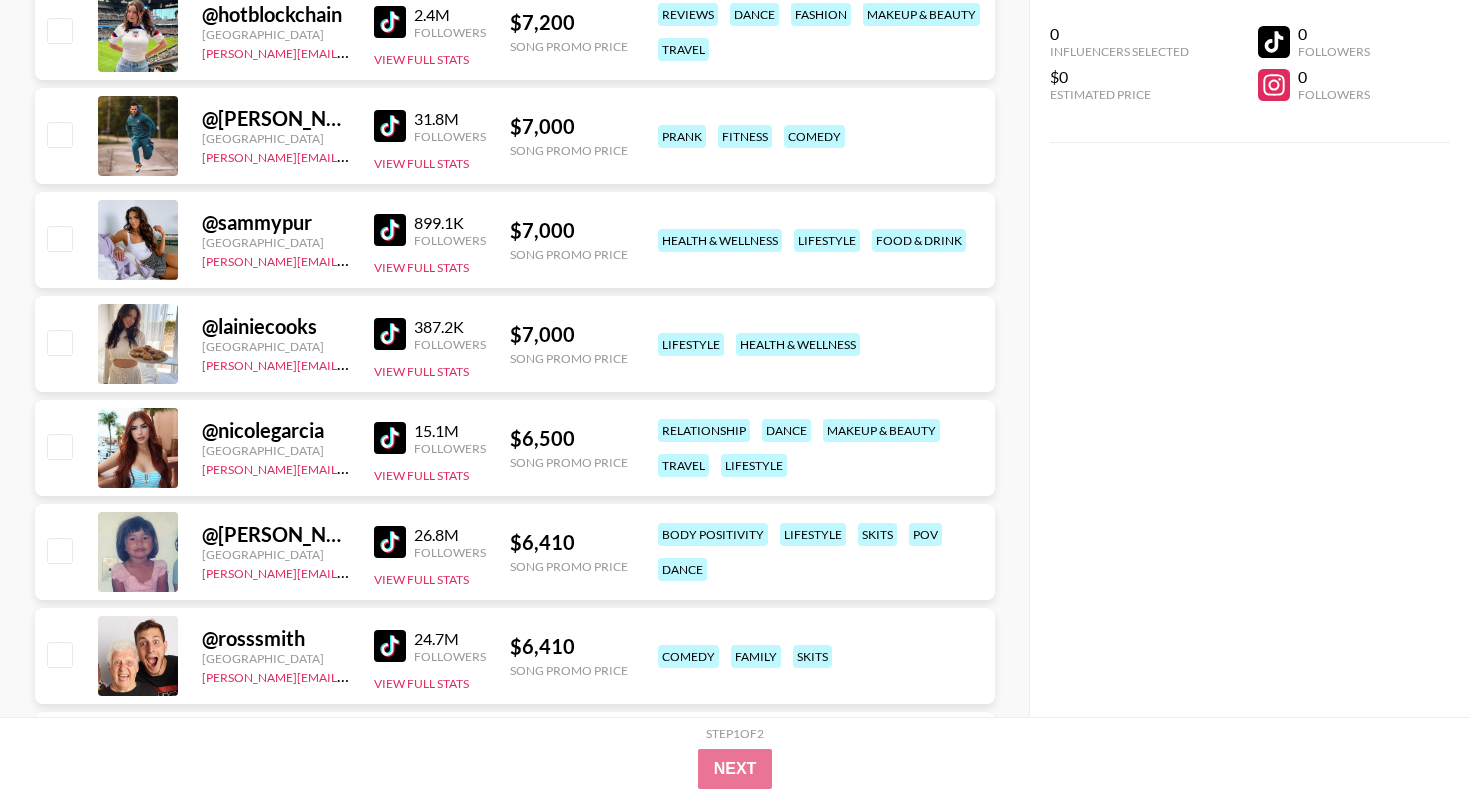 click at bounding box center [390, 126] 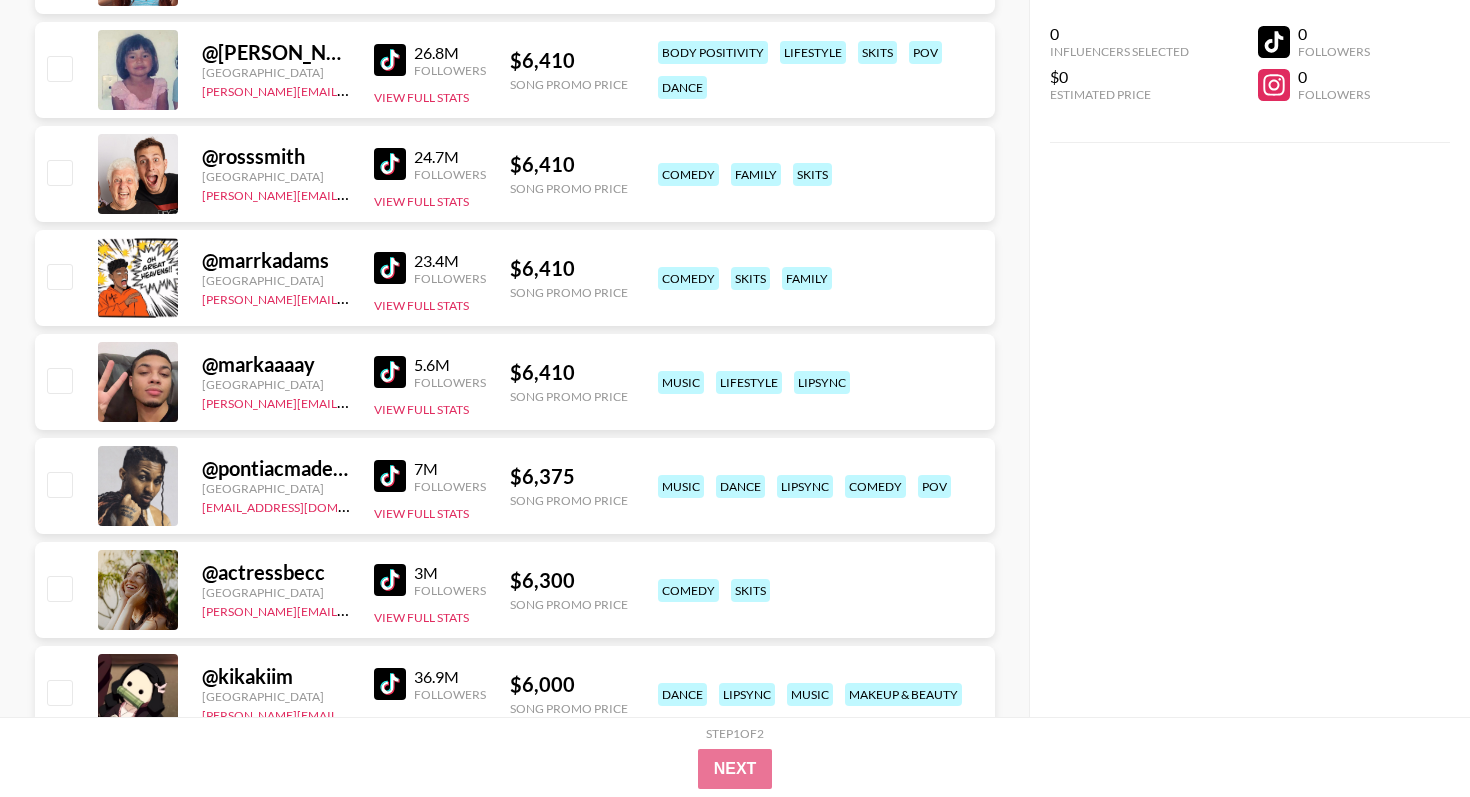 scroll, scrollTop: 2788, scrollLeft: 0, axis: vertical 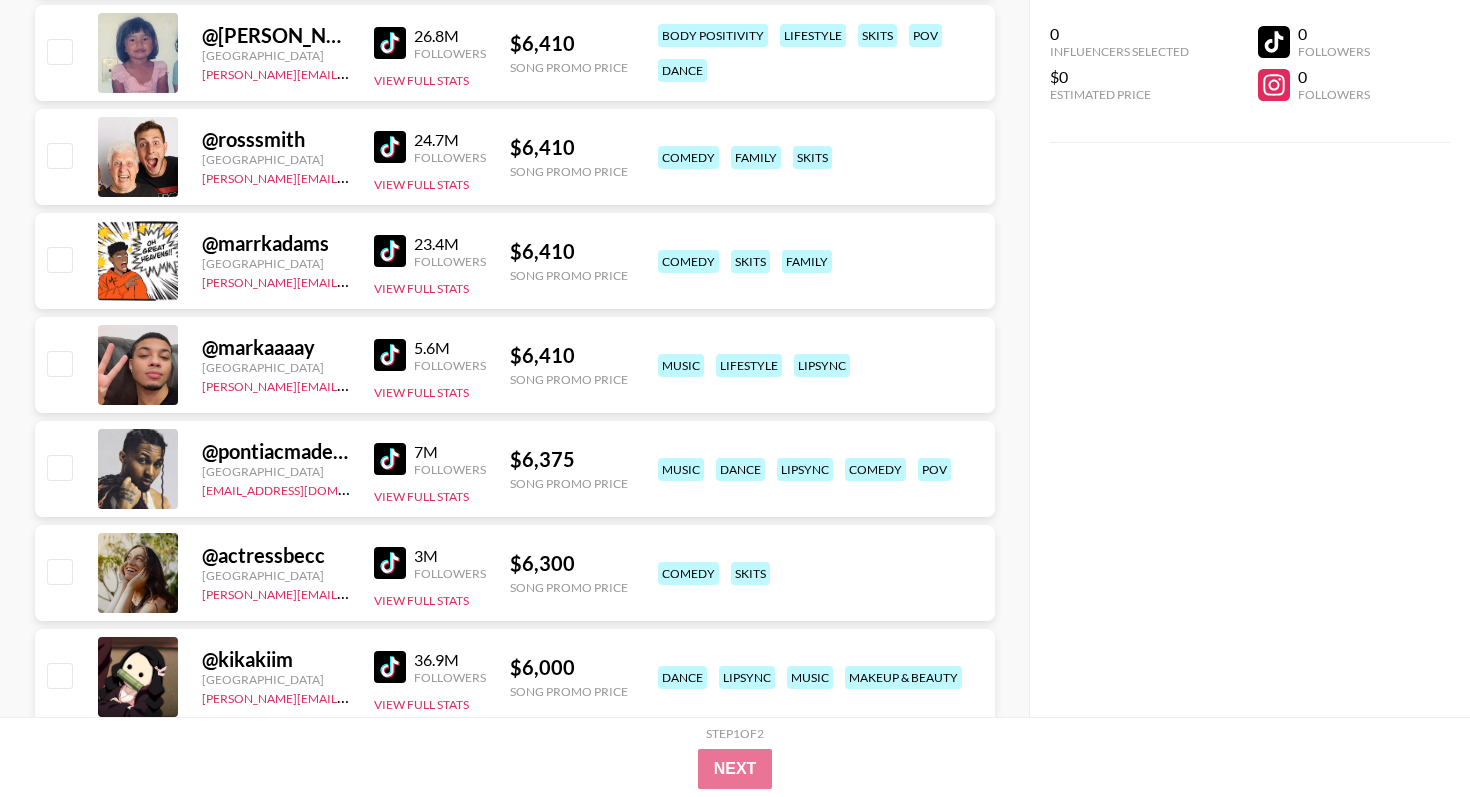 click at bounding box center (390, 251) 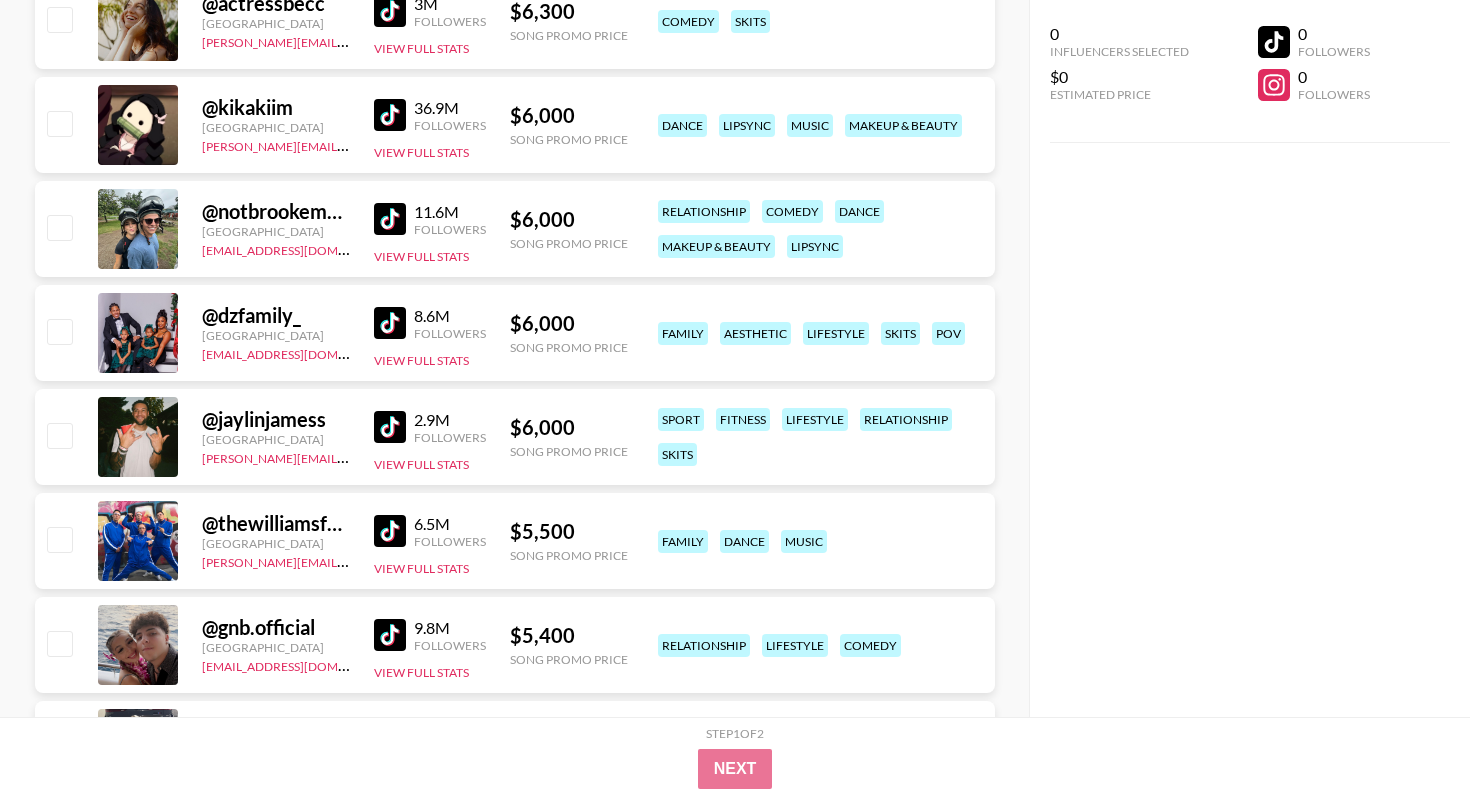 scroll, scrollTop: 3442, scrollLeft: 0, axis: vertical 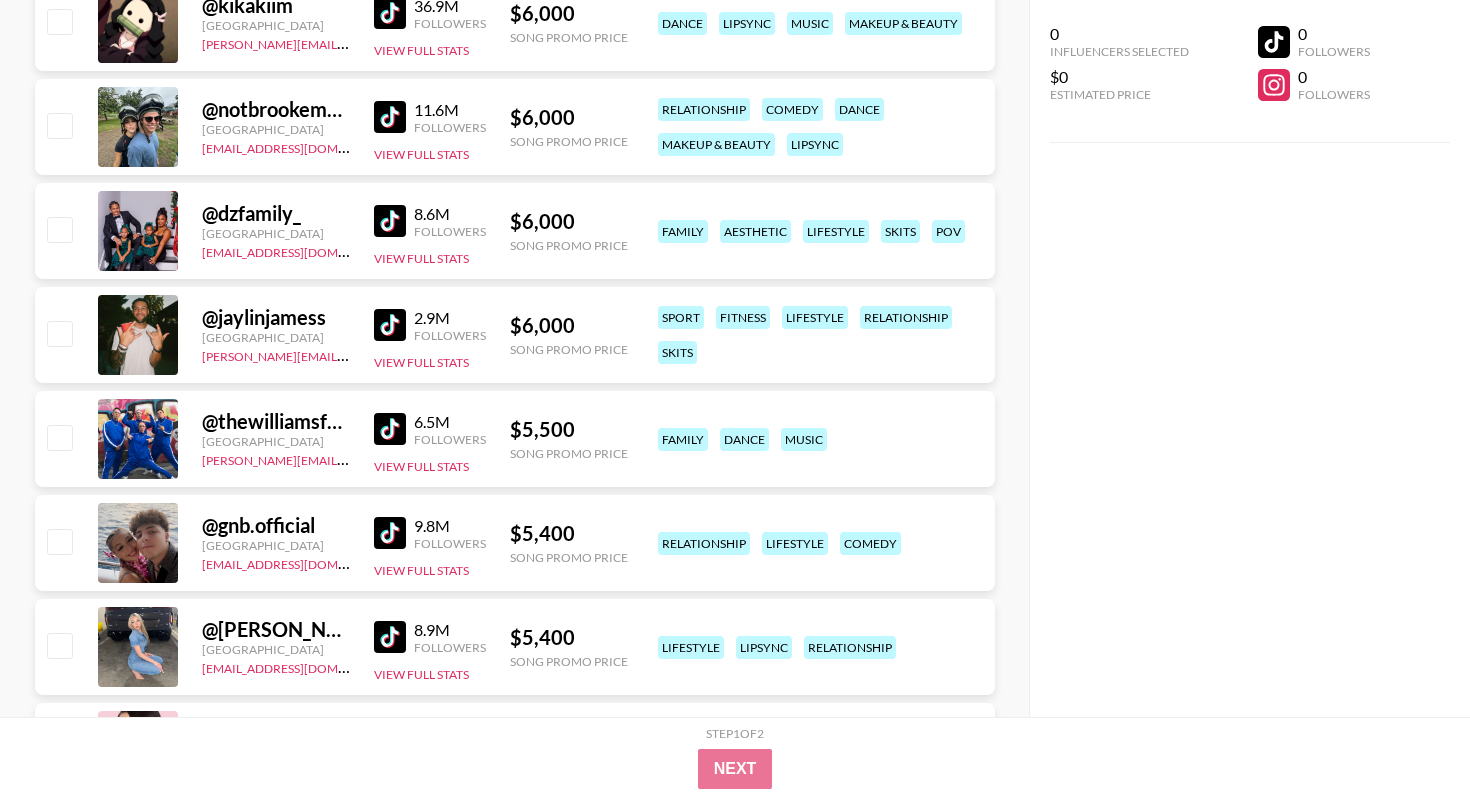 click on "11.6M Followers View Full Stats" at bounding box center [430, 127] 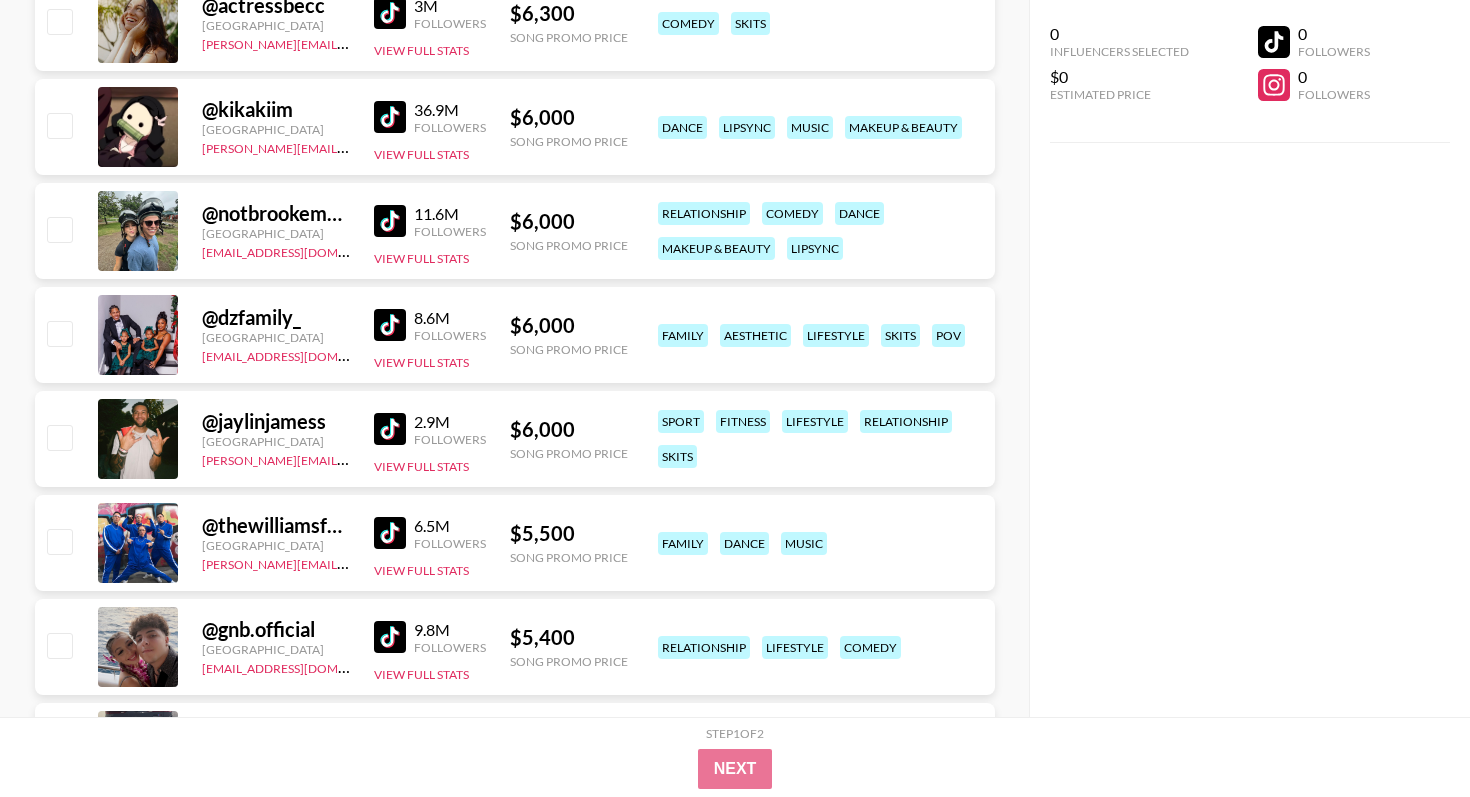 scroll, scrollTop: 3446, scrollLeft: 0, axis: vertical 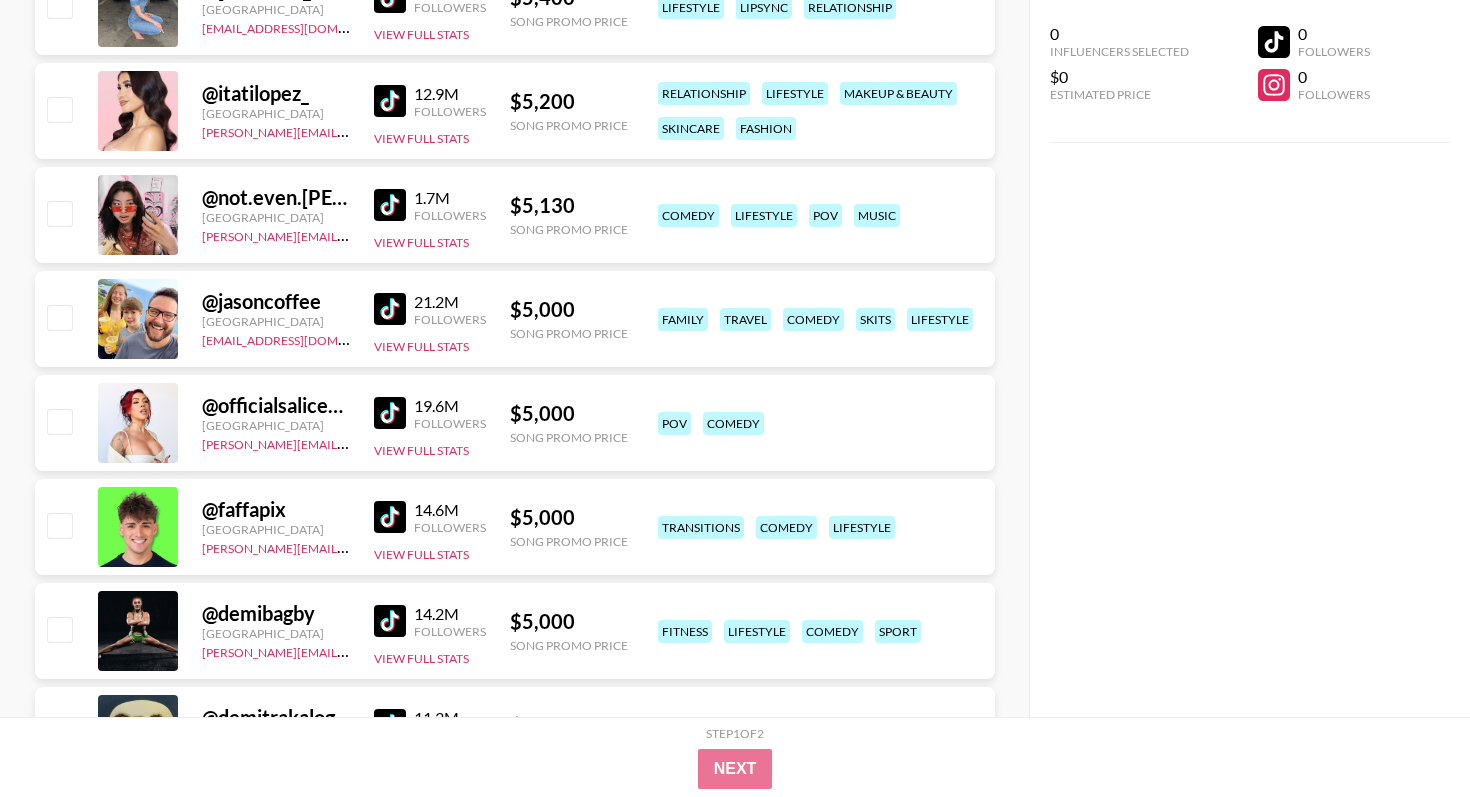 click at bounding box center [390, 101] 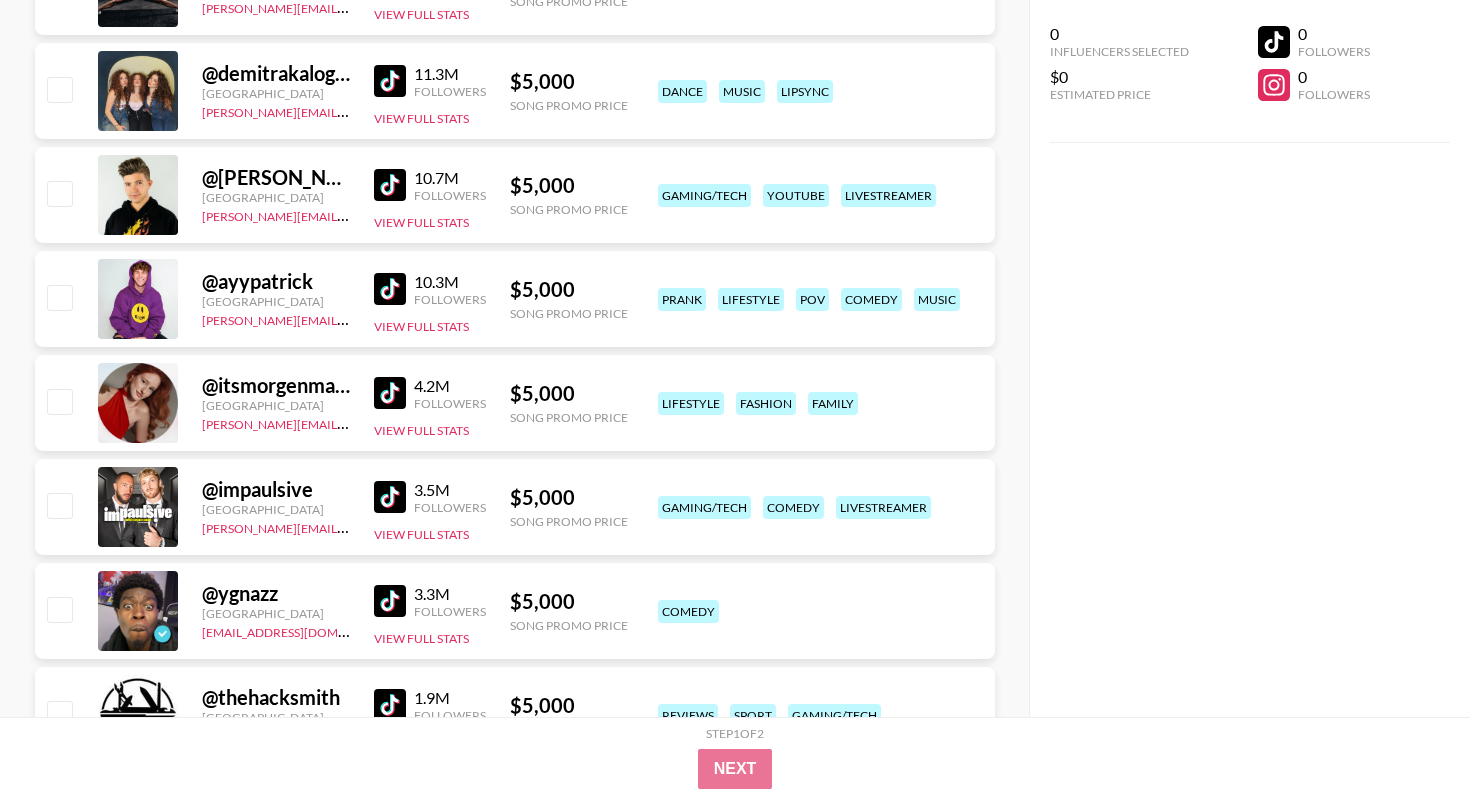 scroll, scrollTop: 4822, scrollLeft: 0, axis: vertical 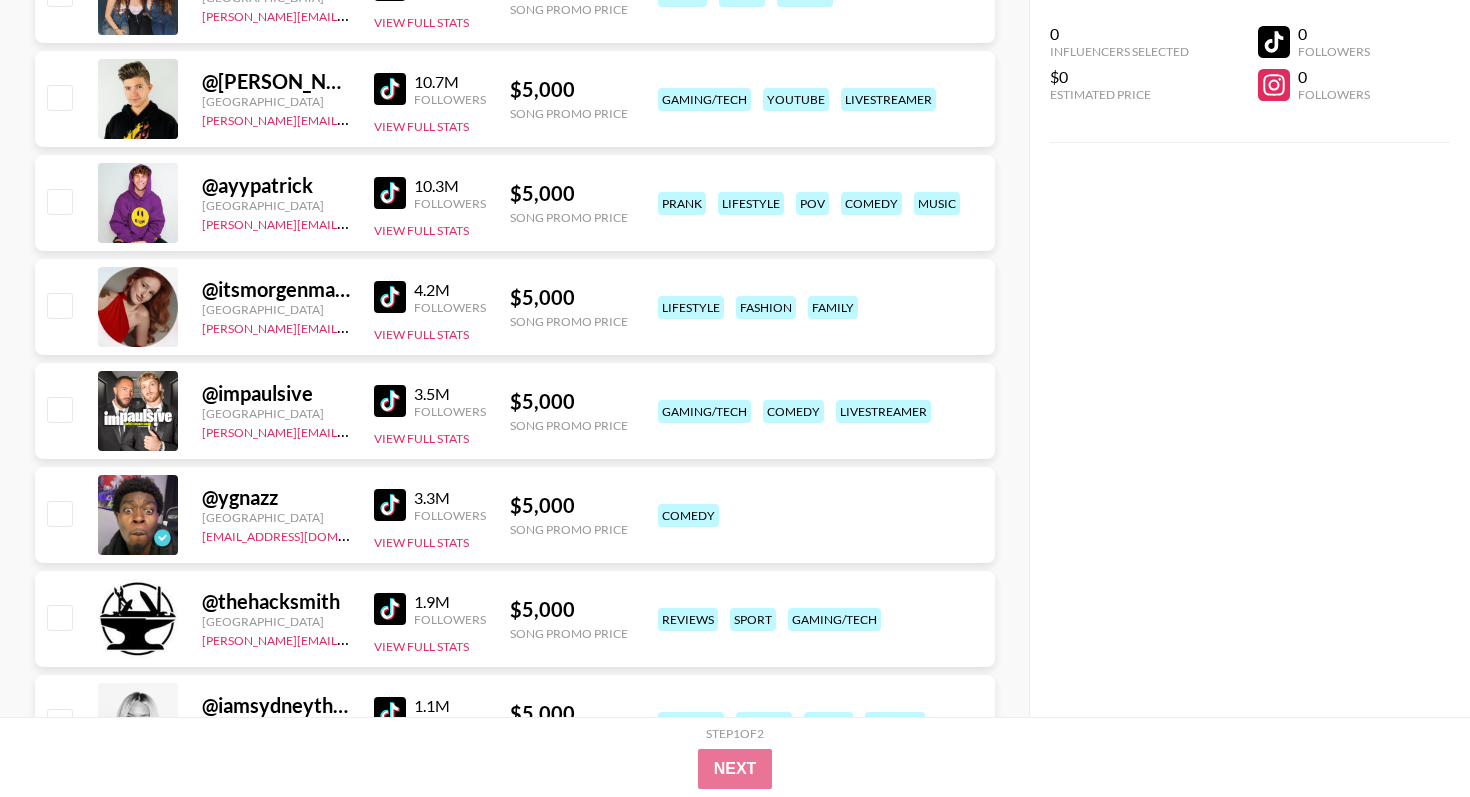 click at bounding box center (390, 89) 